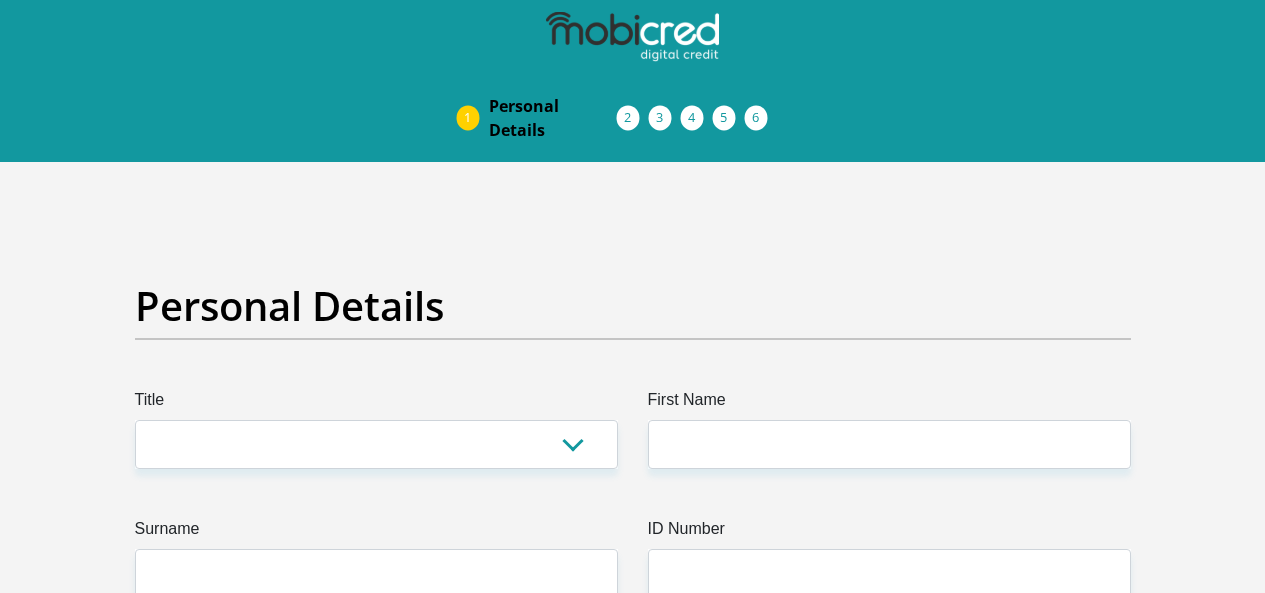 scroll, scrollTop: 0, scrollLeft: 0, axis: both 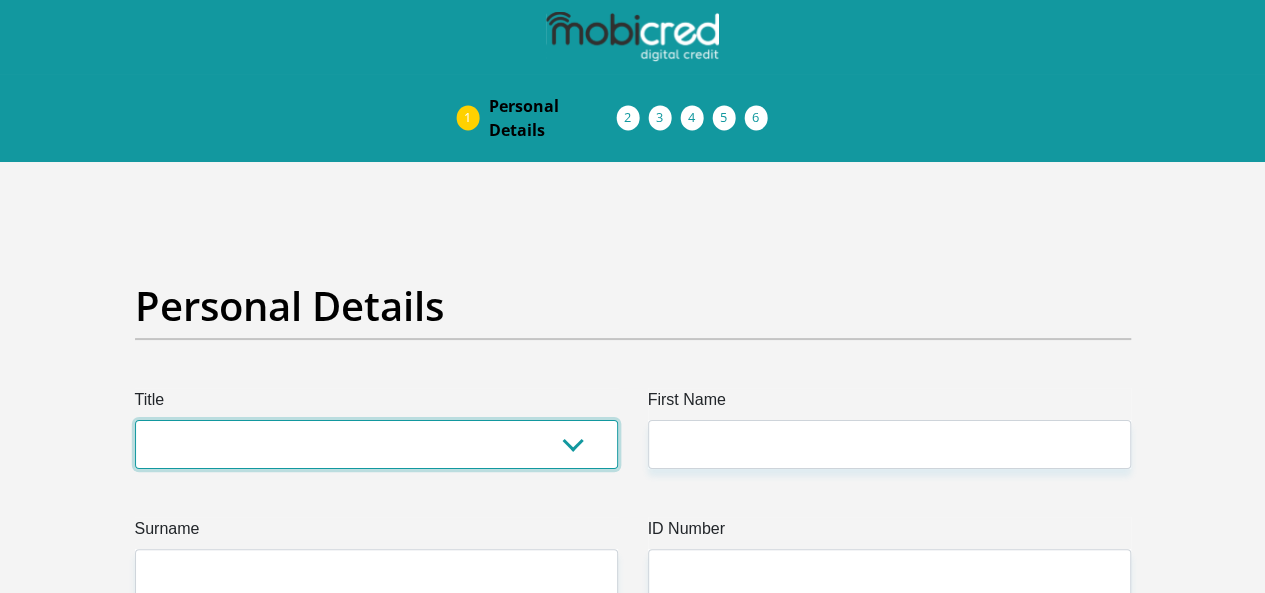 click on "Mr
Ms
Mrs
Dr
Other" at bounding box center [376, 444] 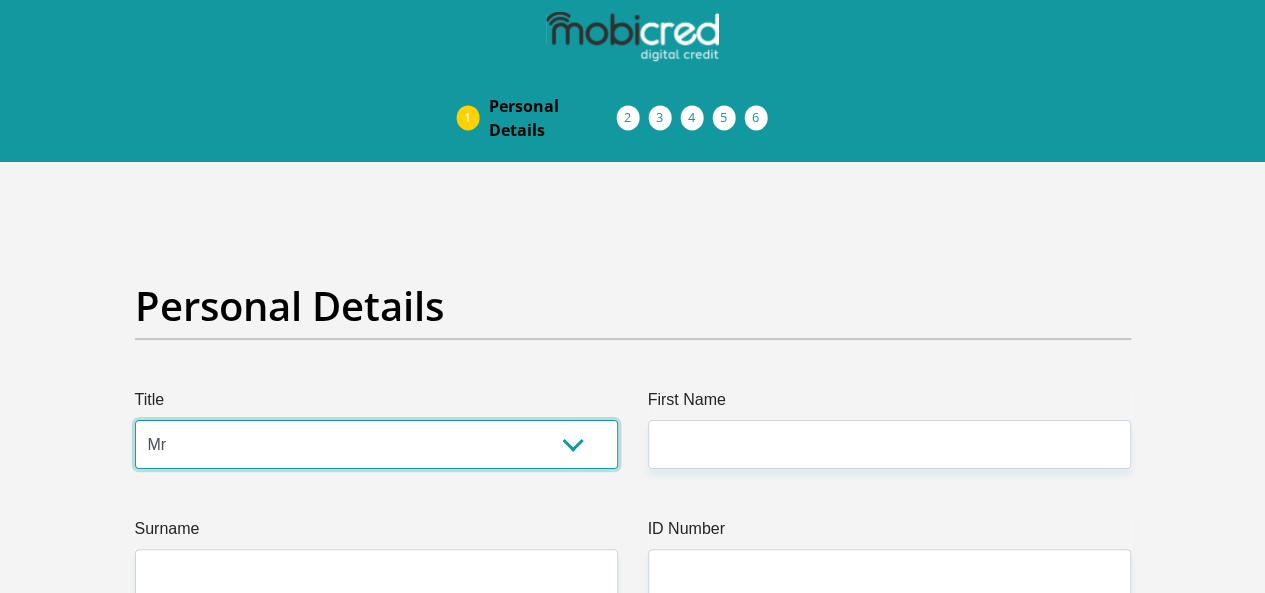 click on "Mr
Ms
Mrs
Dr
Other" at bounding box center [376, 444] 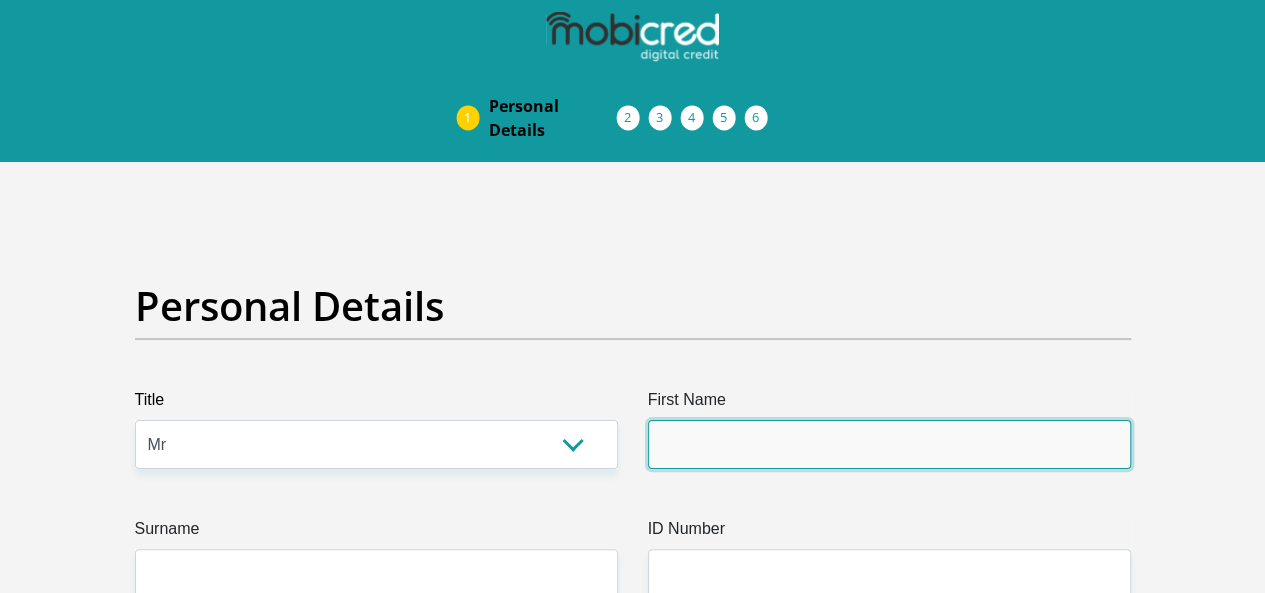 click on "First Name" at bounding box center [889, 444] 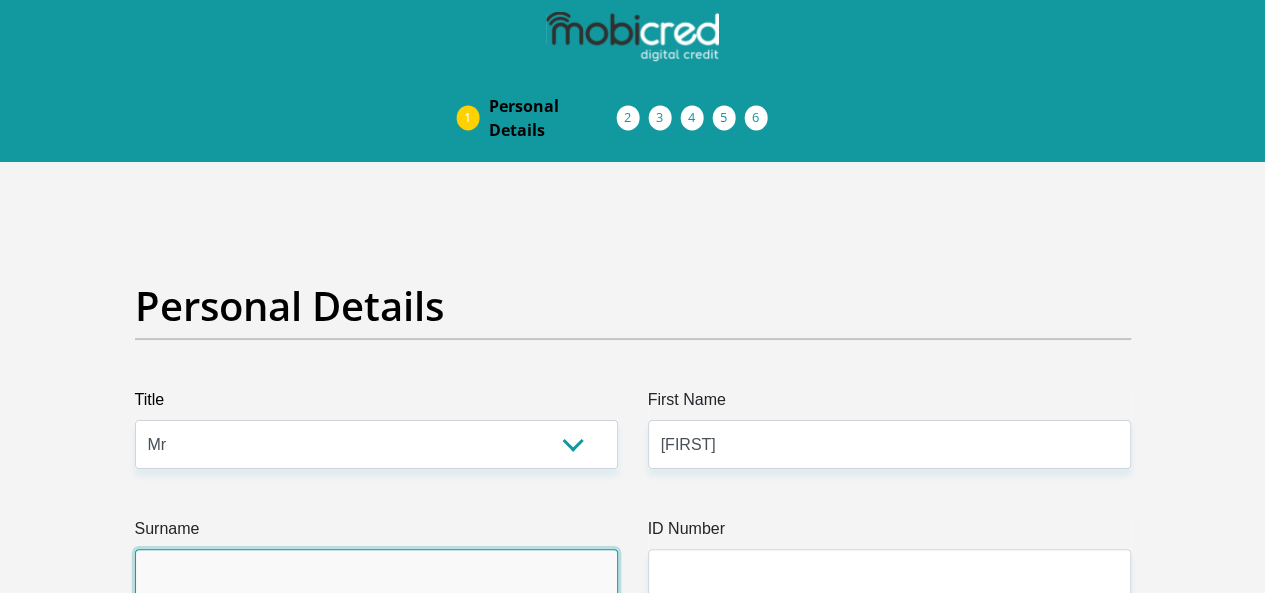 type on "Mazibuko" 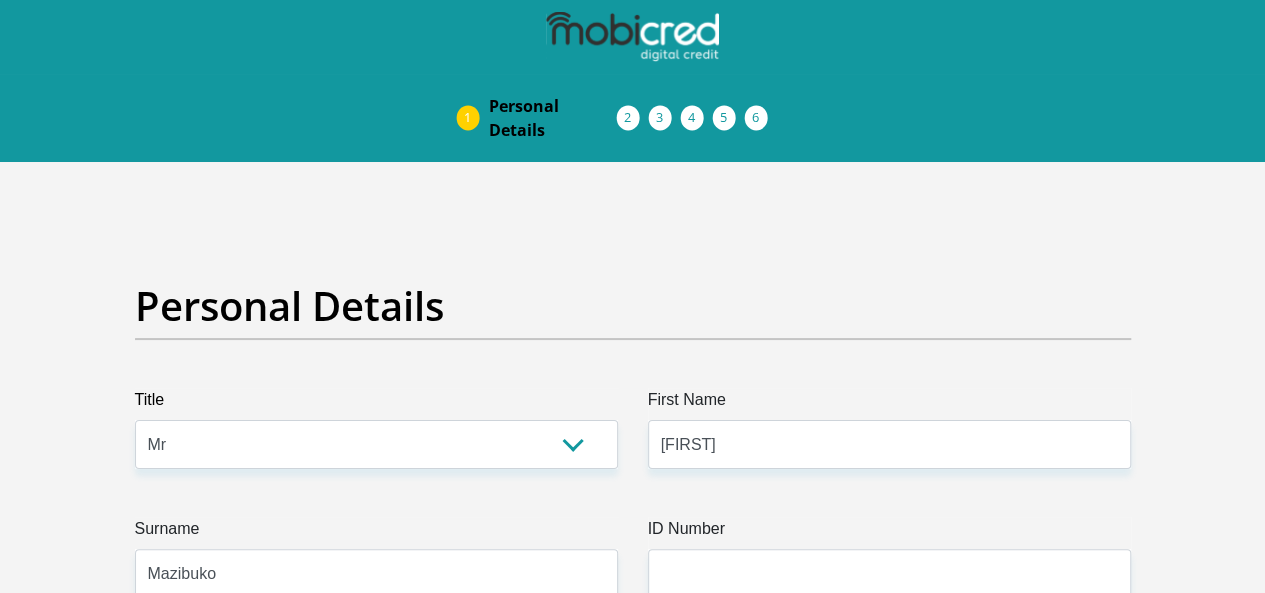 type on "[PHONE]" 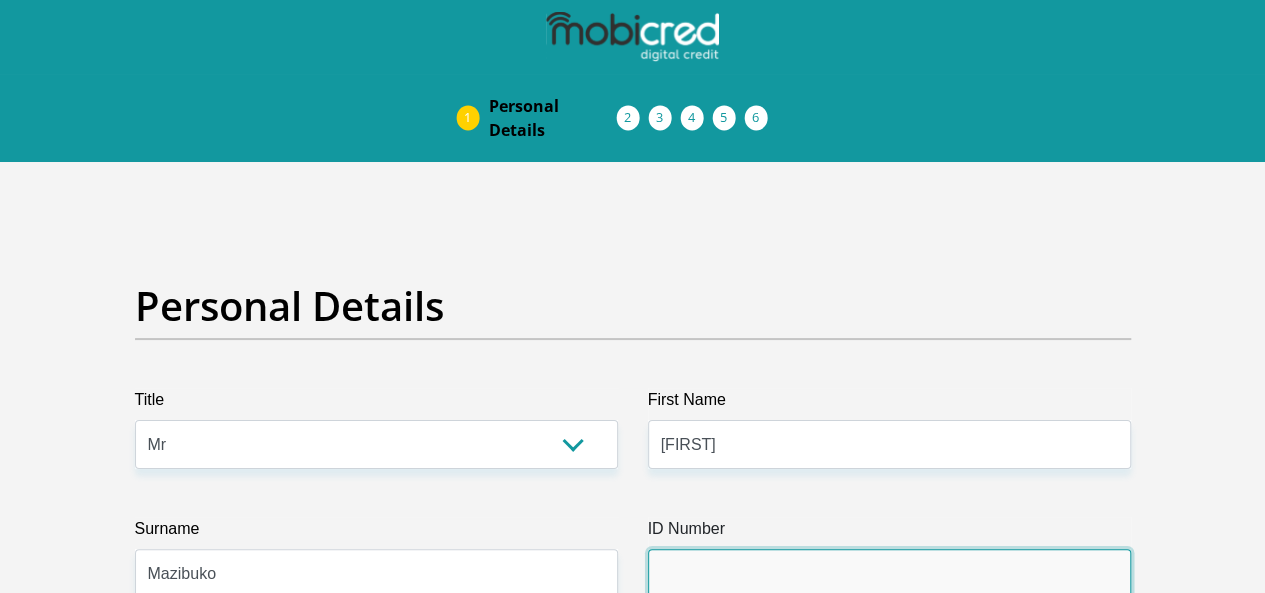 click on "ID Number" at bounding box center (889, 573) 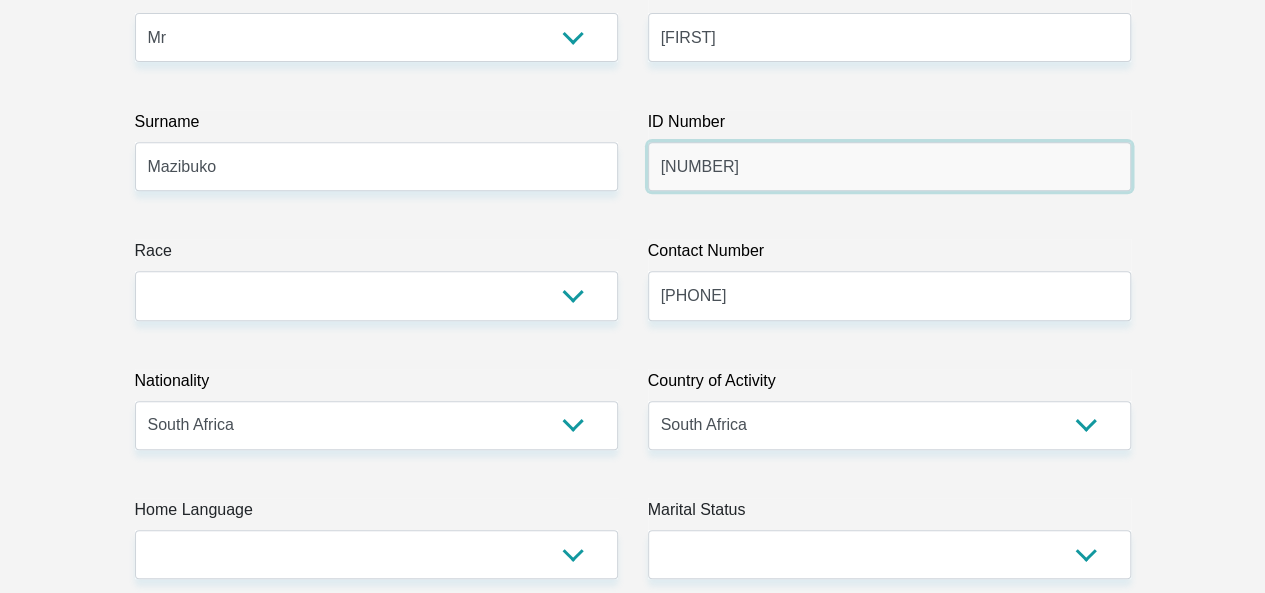 scroll, scrollTop: 441, scrollLeft: 0, axis: vertical 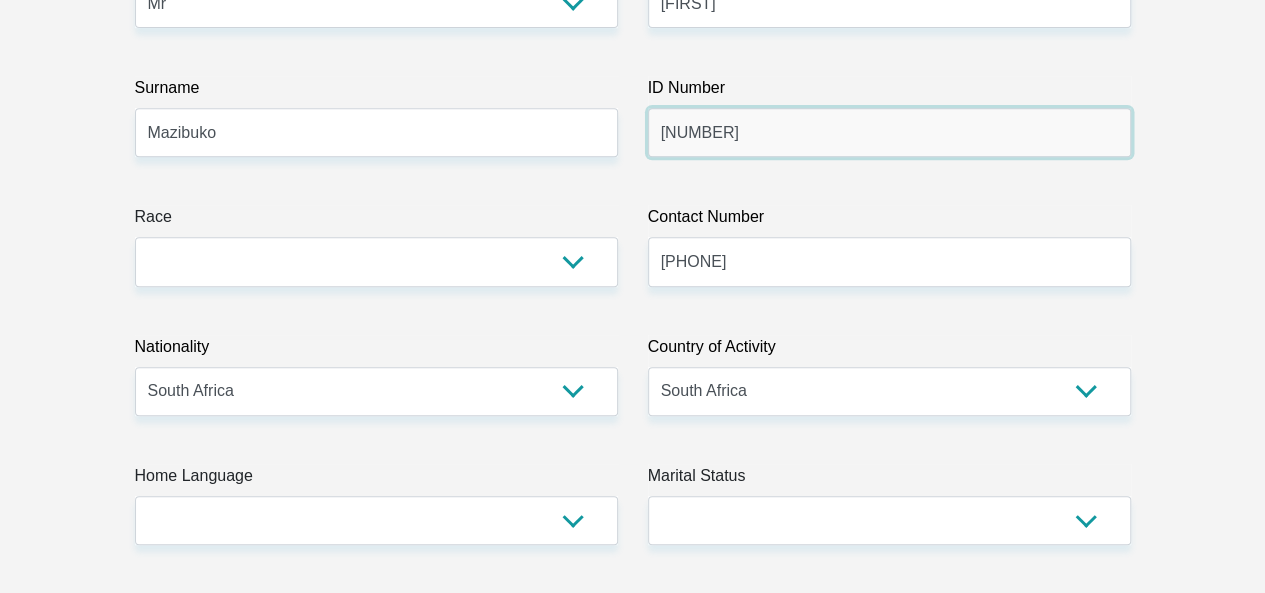 type on "[NUMBER]" 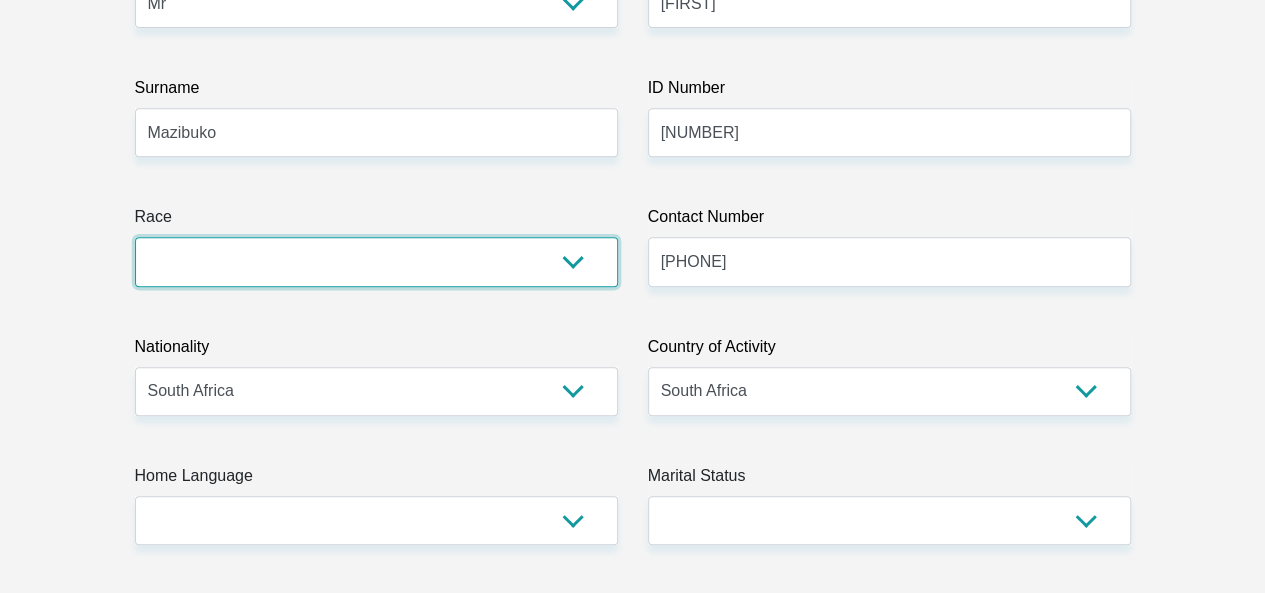 click on "Black
Coloured
Indian
White
Other" at bounding box center [376, 261] 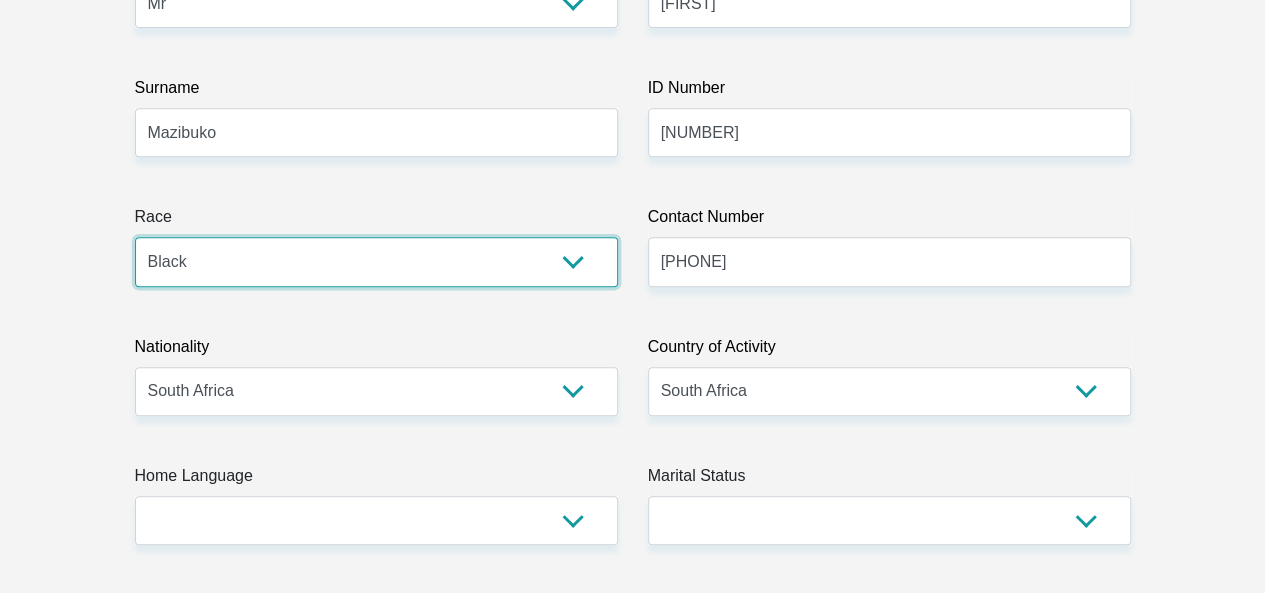click on "Black
Coloured
Indian
White
Other" at bounding box center [376, 261] 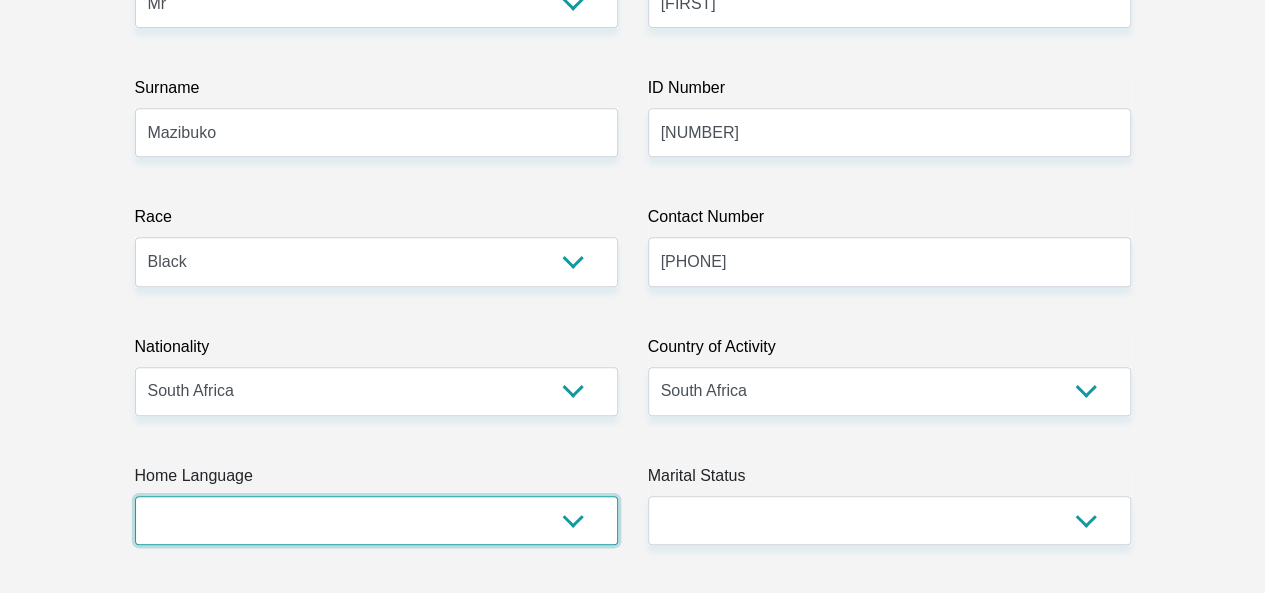 click on "Afrikaans
English
Sepedi
South Ndebele
Southern Sotho
Swati
Tsonga
Tswana
Venda
Xhosa
Zulu
Other" at bounding box center [376, 520] 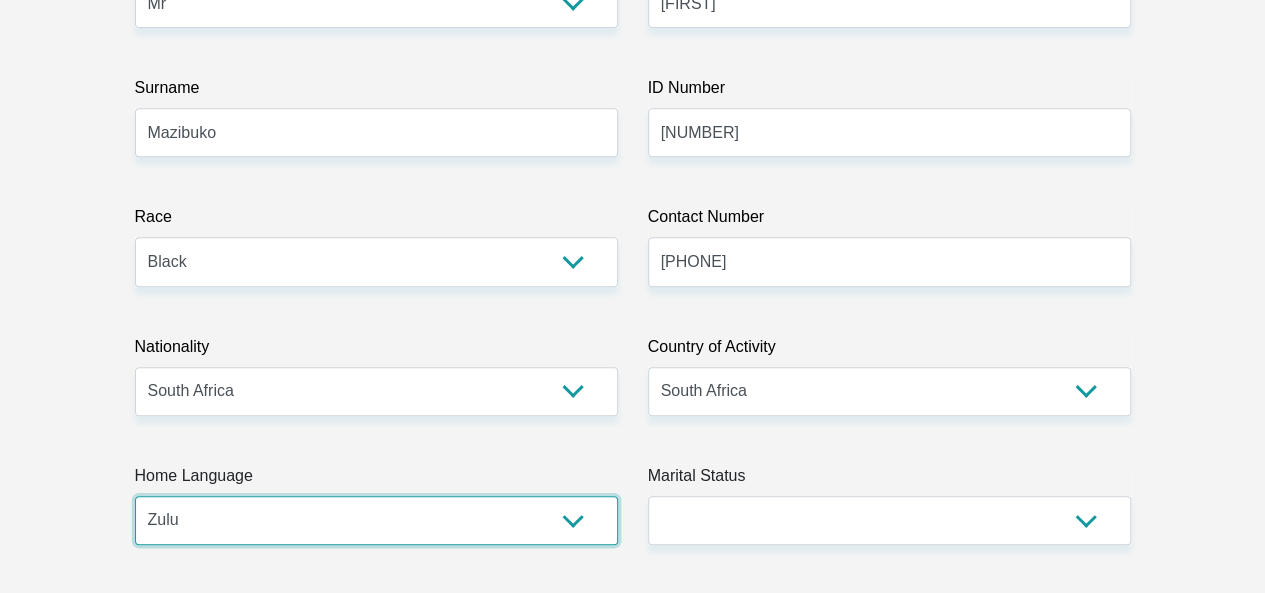 click on "Afrikaans
English
Sepedi
South Ndebele
Southern Sotho
Swati
Tsonga
Tswana
Venda
Xhosa
Zulu
Other" at bounding box center [376, 520] 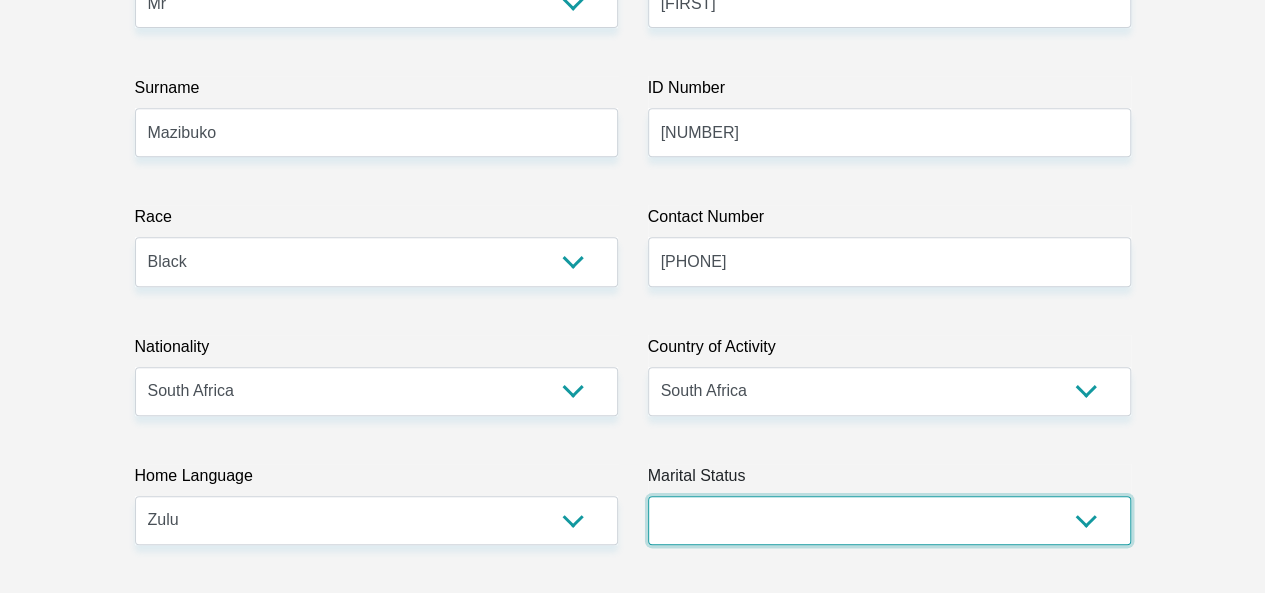 click on "Married ANC
Single
Divorced
Widowed
Married COP or Customary Law" at bounding box center [889, 520] 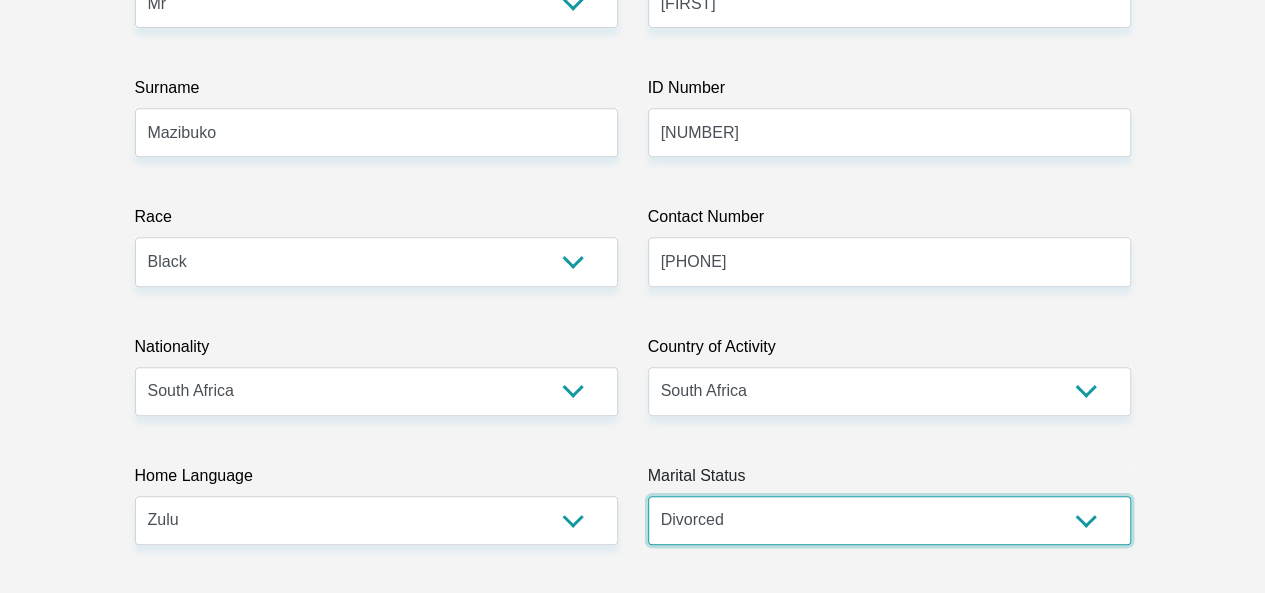 click on "Married ANC
Single
Divorced
Widowed
Married COP or Customary Law" at bounding box center (889, 520) 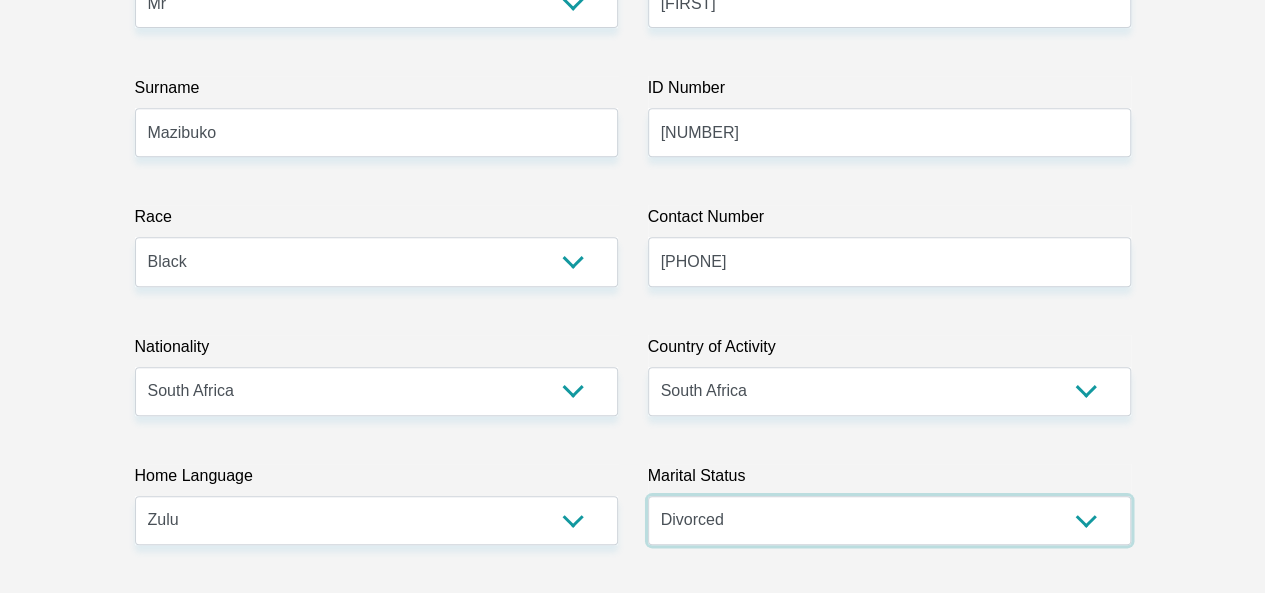 click on "Married ANC
Single
Divorced
Widowed
Married COP or Customary Law" at bounding box center (889, 520) 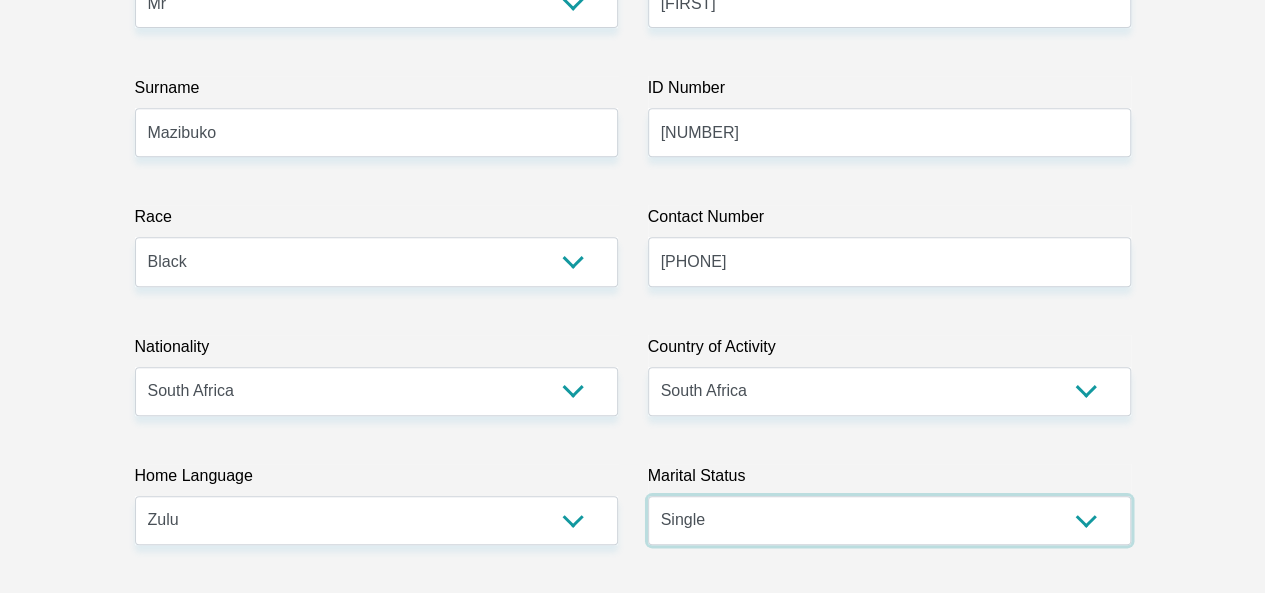 click on "Married ANC
Single
Divorced
Widowed
Married COP or Customary Law" at bounding box center (889, 520) 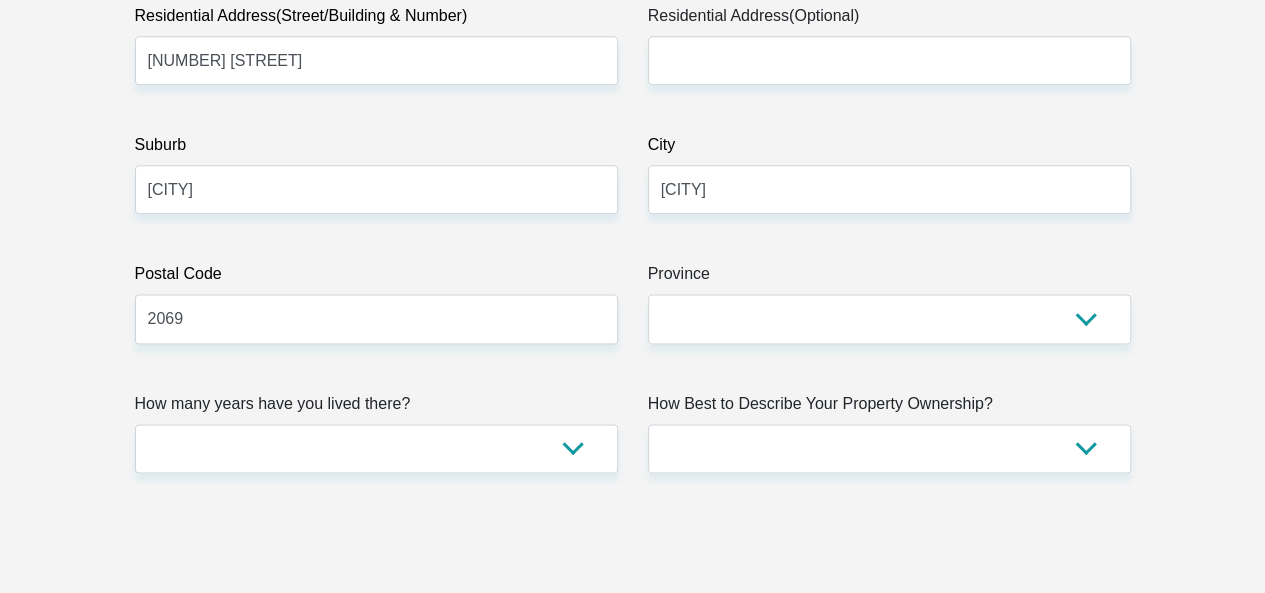 scroll, scrollTop: 1226, scrollLeft: 0, axis: vertical 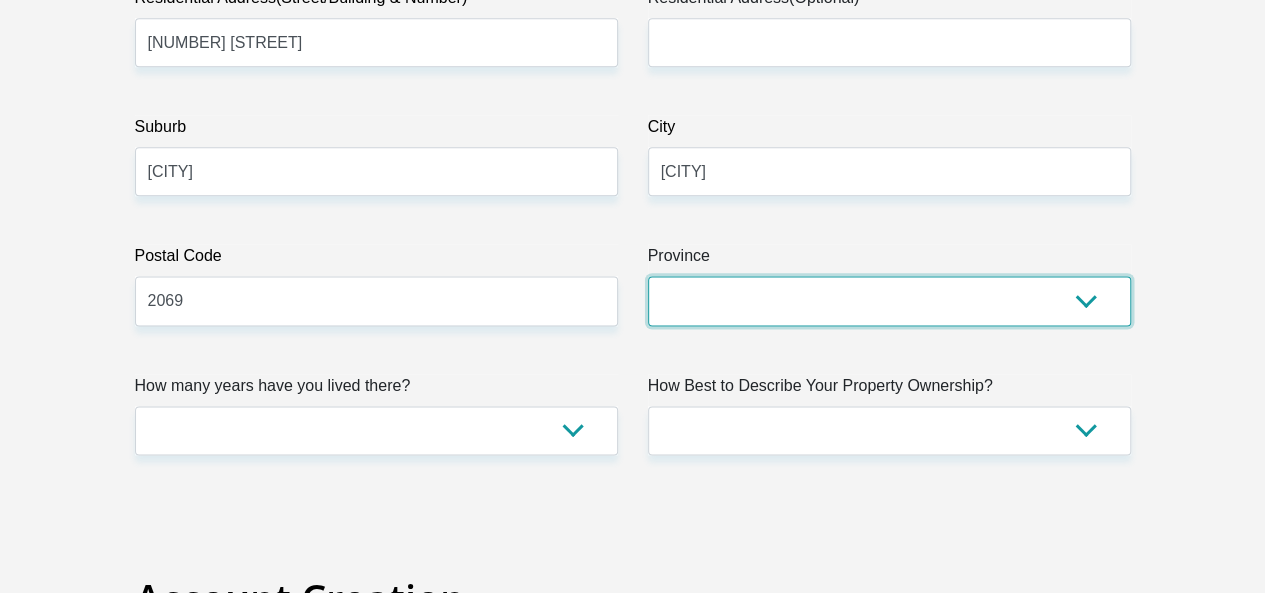 click on "Eastern Cape
Free State
Gauteng
KwaZulu-Natal
Limpopo
Mpumalanga
Northern Cape
North West
Western Cape" at bounding box center (889, 300) 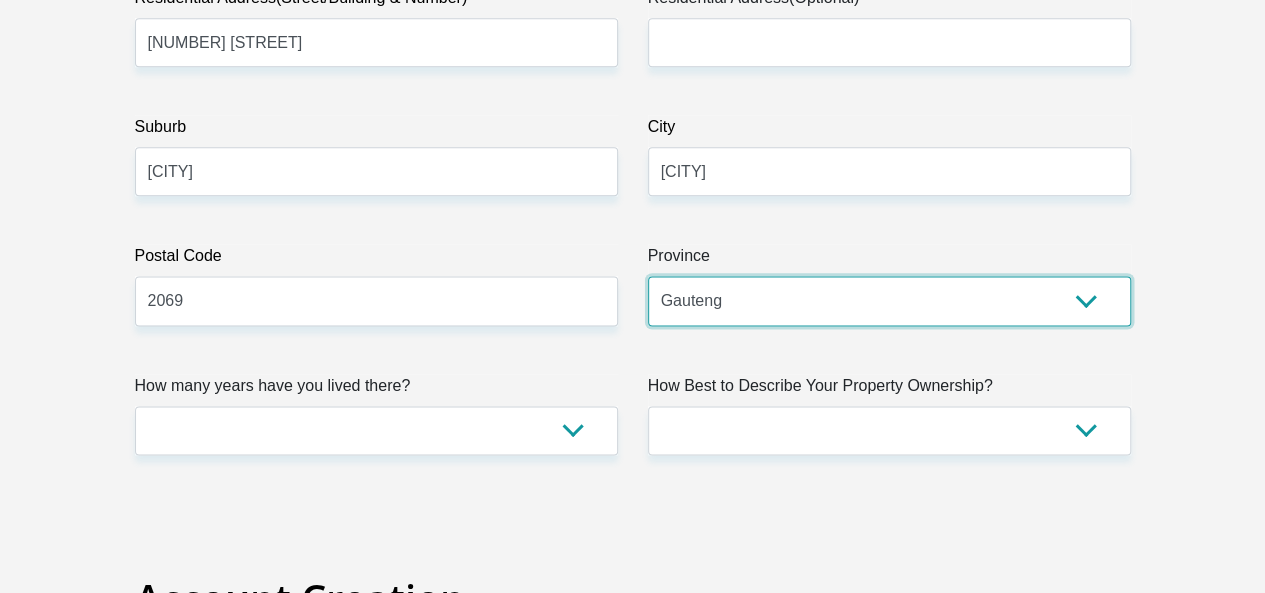 click on "Eastern Cape
Free State
Gauteng
KwaZulu-Natal
Limpopo
Mpumalanga
Northern Cape
North West
Western Cape" at bounding box center (889, 300) 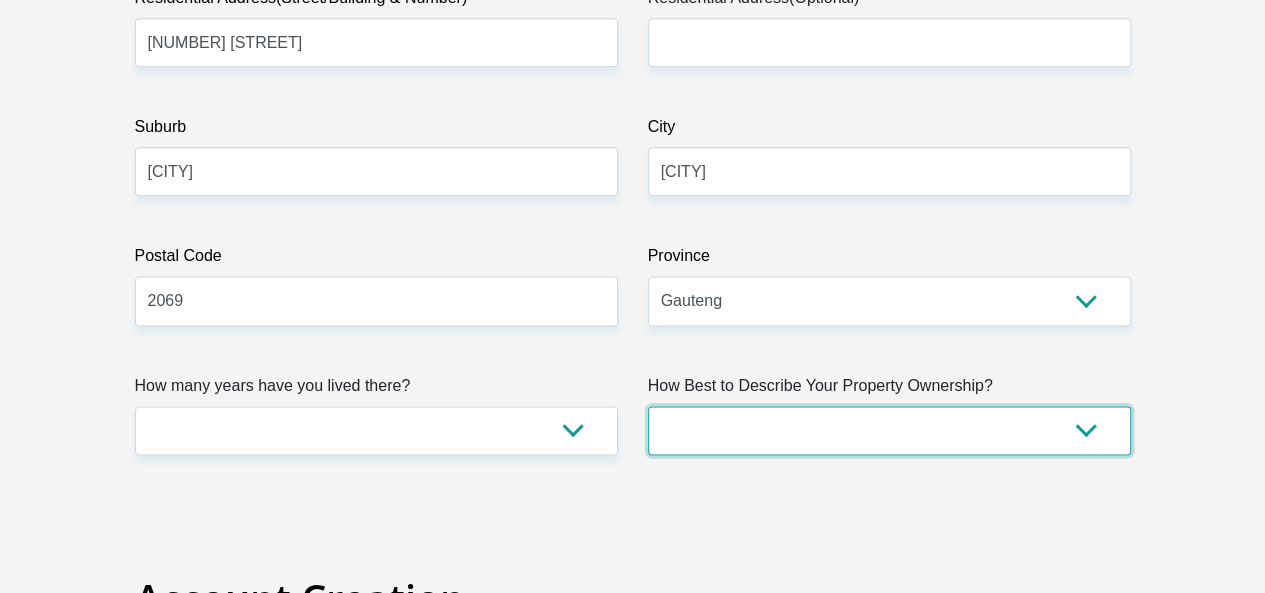 click on "Owned
Rented
Family Owned
Company Dwelling" at bounding box center [889, 430] 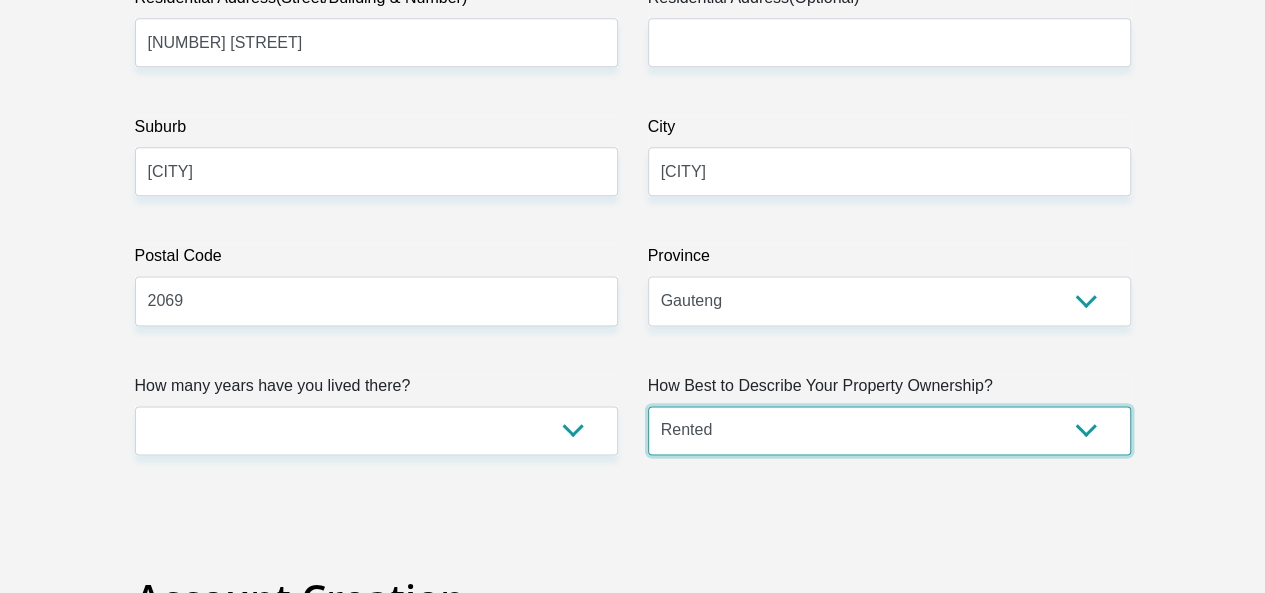 click on "Owned
Rented
Family Owned
Company Dwelling" at bounding box center (889, 430) 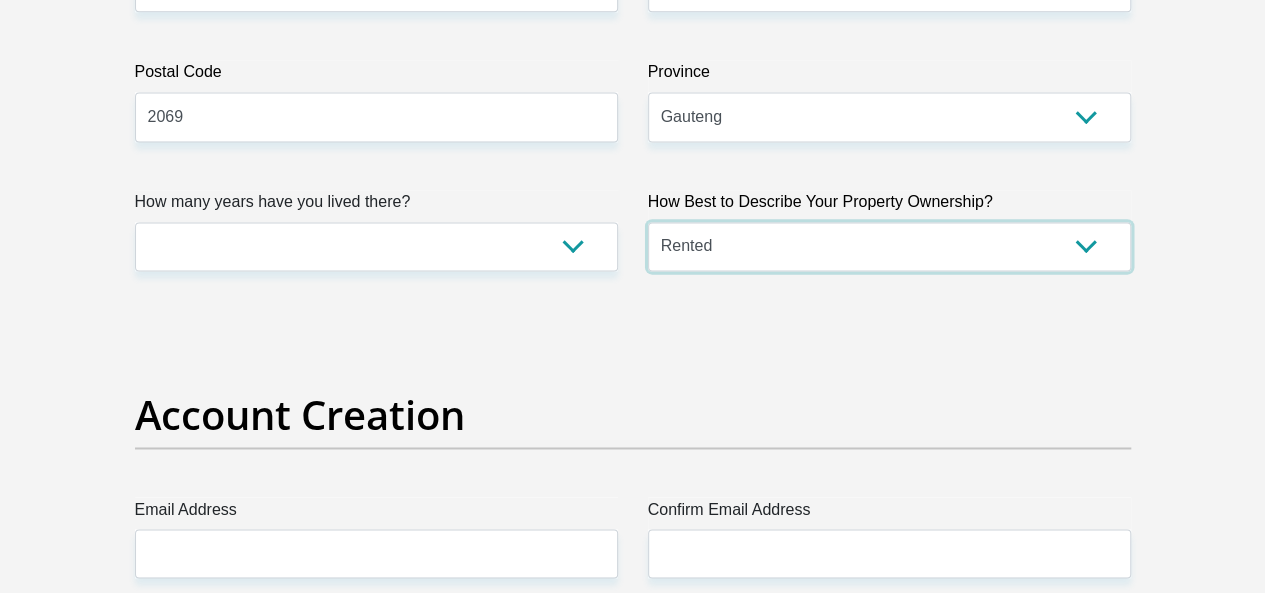 scroll, scrollTop: 1427, scrollLeft: 0, axis: vertical 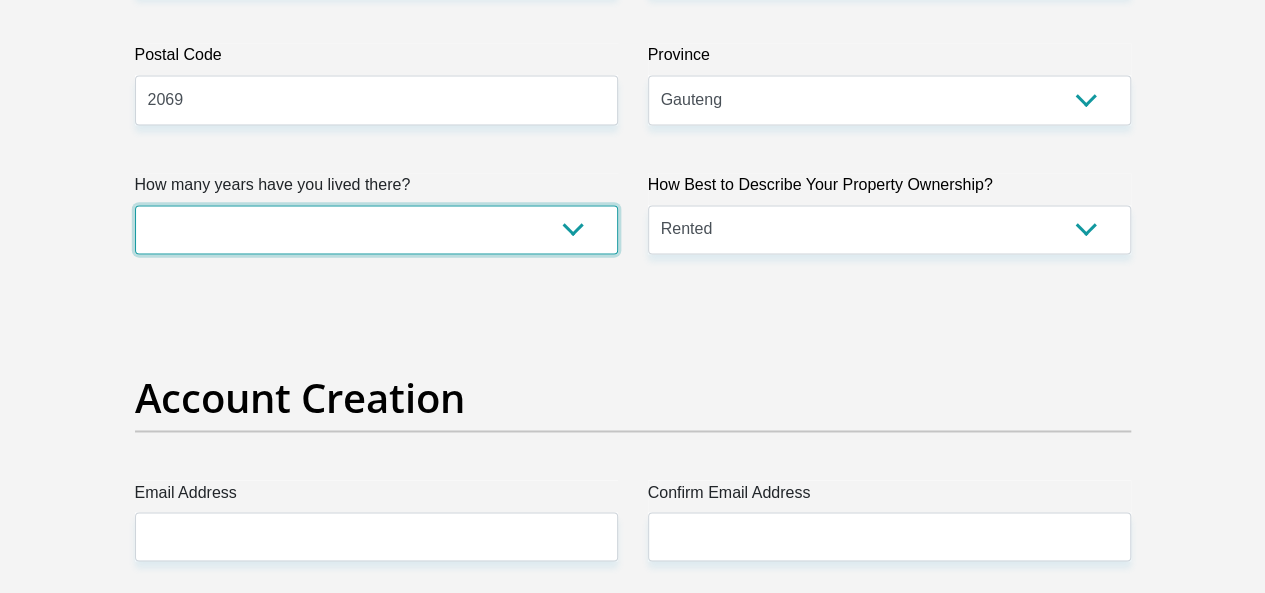 click on "less than 1 year
1-3 years
3-5 years
5+ years" at bounding box center [376, 229] 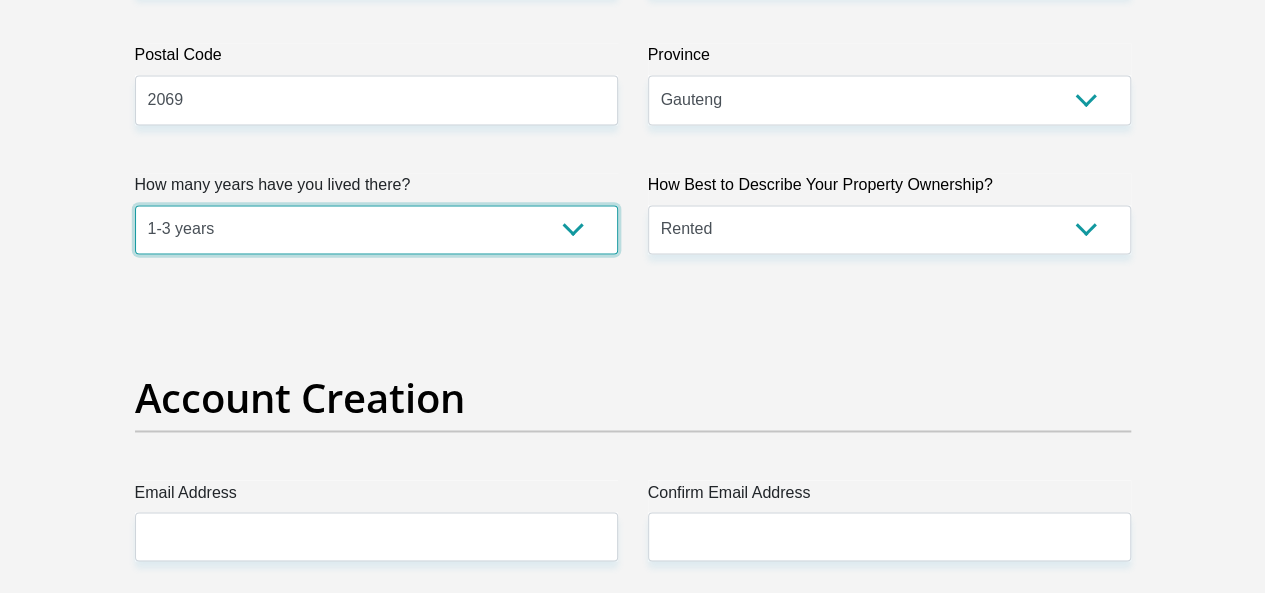 click on "less than 1 year
1-3 years
3-5 years
5+ years" at bounding box center (376, 229) 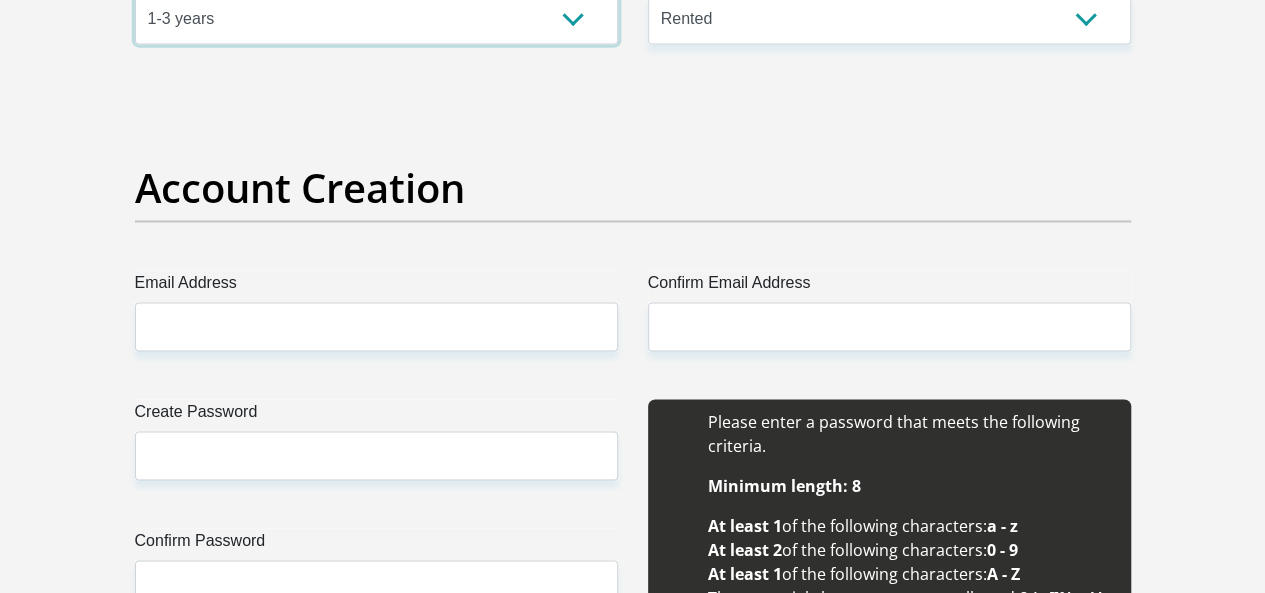 scroll, scrollTop: 1646, scrollLeft: 0, axis: vertical 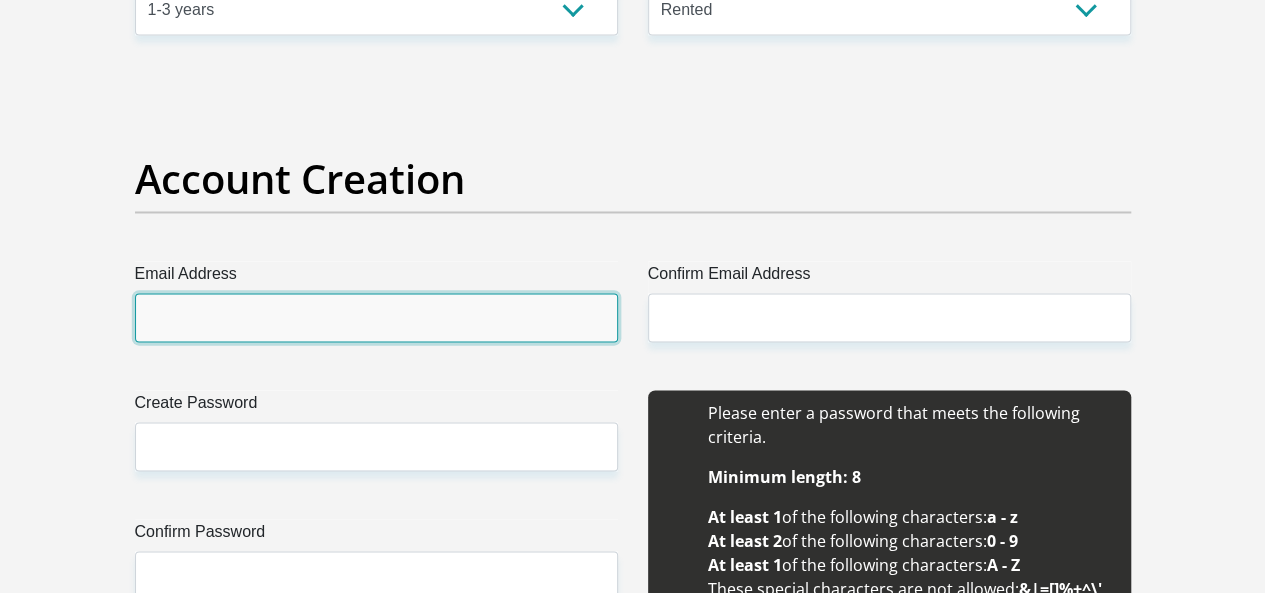 click on "Email Address" at bounding box center (376, 317) 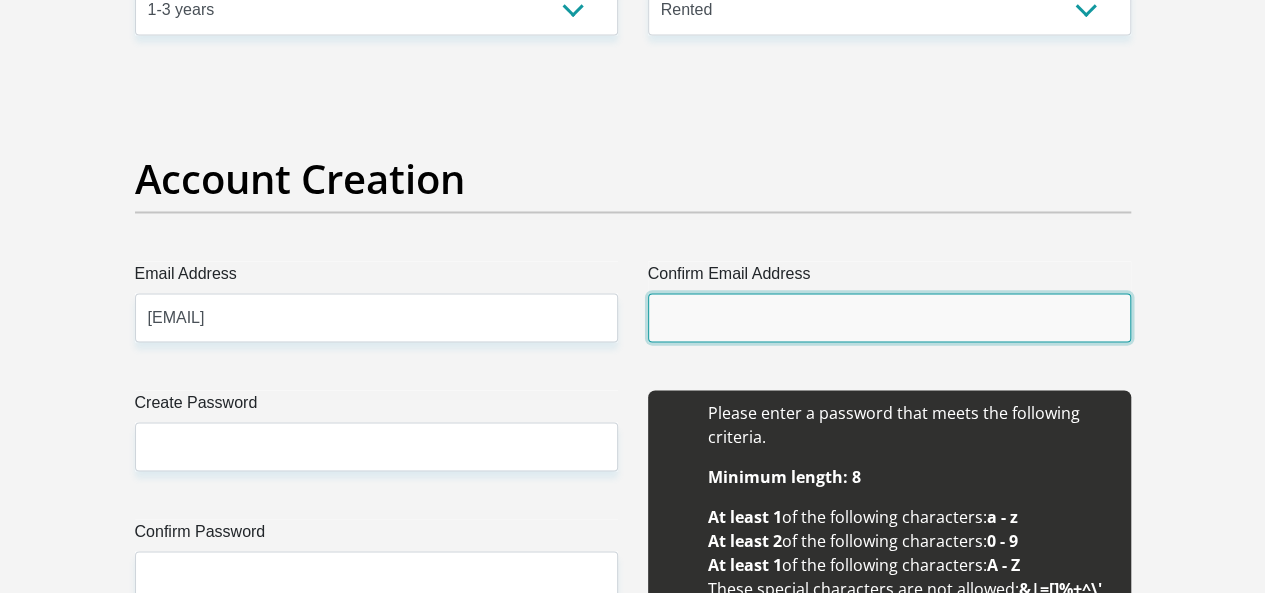 type on "[EMAIL]" 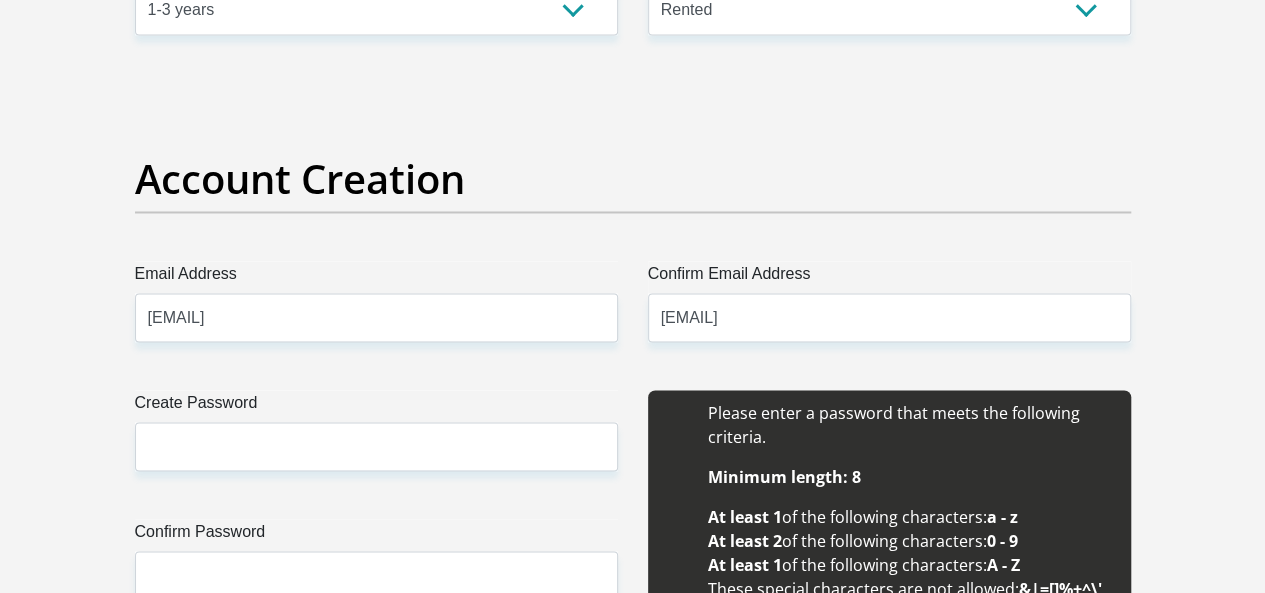 type 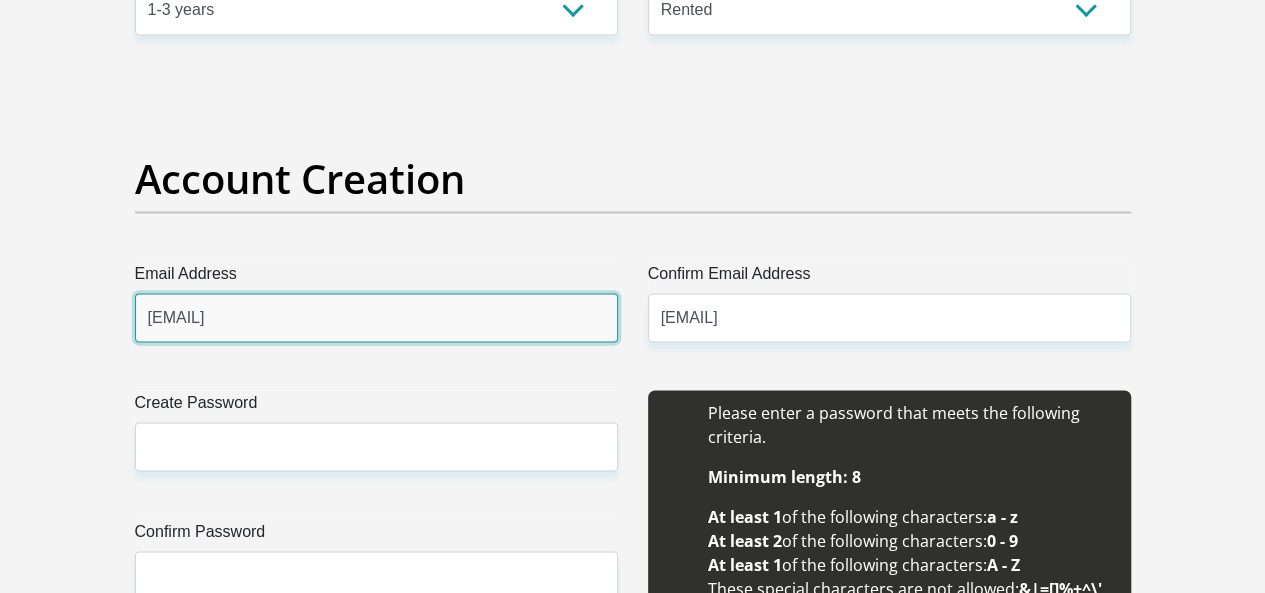 type 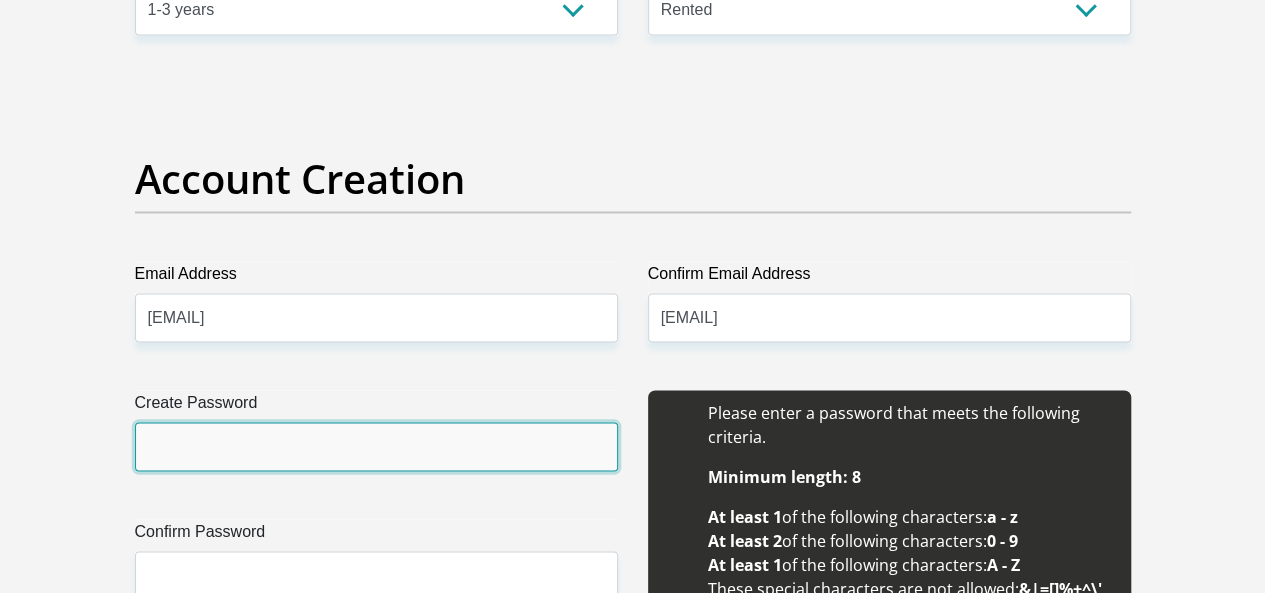 click on "Create Password" at bounding box center [376, 446] 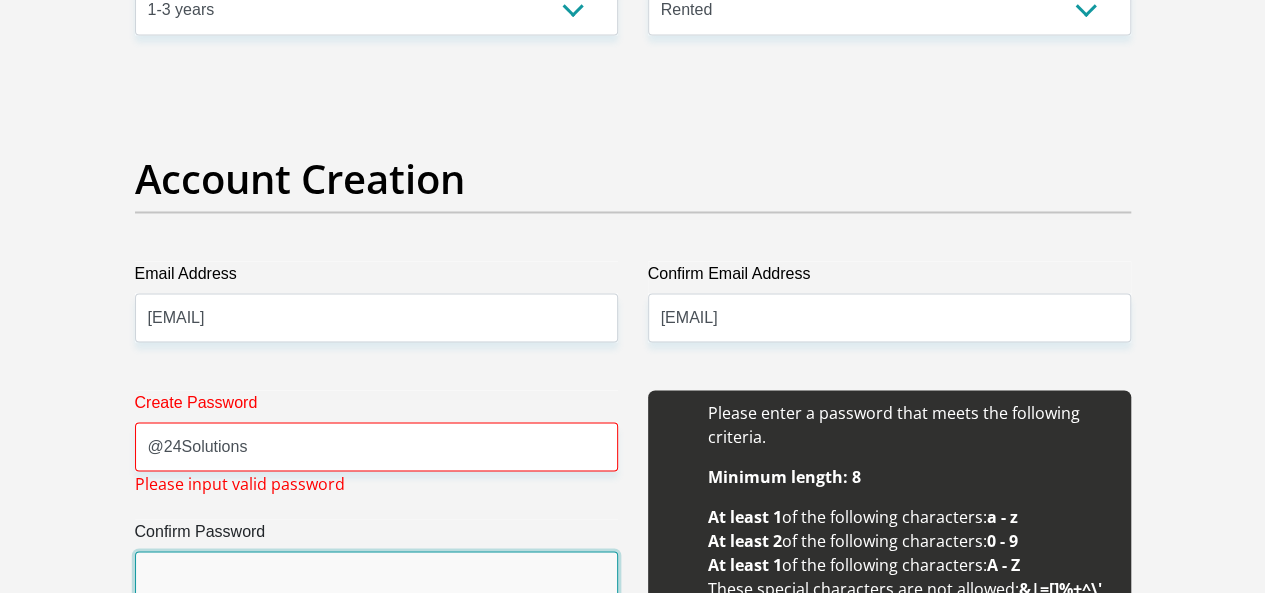 click on "Confirm Password" at bounding box center [376, 575] 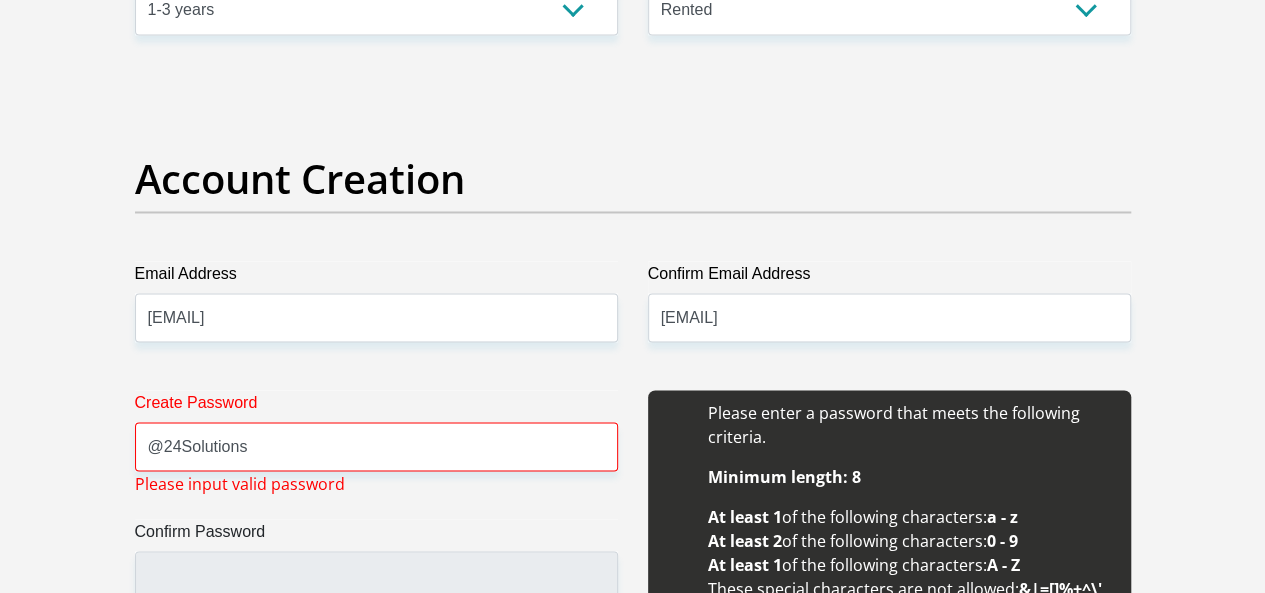 click on "Title
Mr
Ms
Mrs
Dr
Other
First Name
[FIRST]
Surname
[LAST]
ID Number
[NUMBER]
Please input valid ID number
Race
Black
Coloured
Indian
White
Other
Contact Number
[PHONE]
Please input valid contact number
Nationality
South Africa
Afghanistan
Aland Islands  Albania  Algeria" at bounding box center (633, 2007) 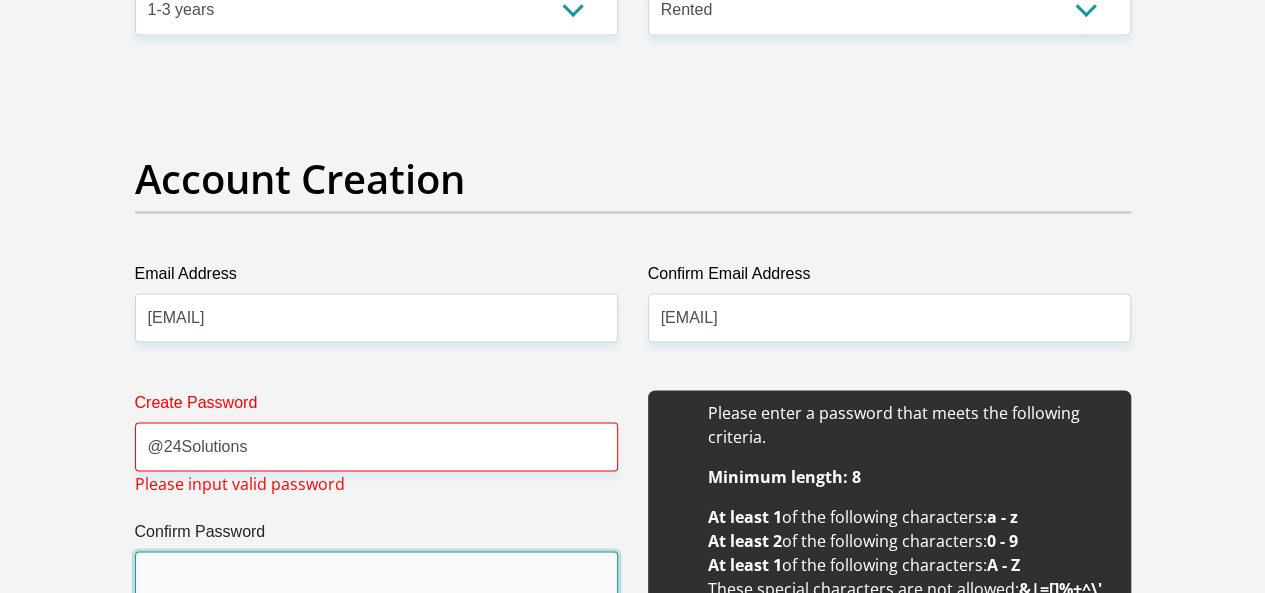 click on "Confirm Password" at bounding box center [376, 575] 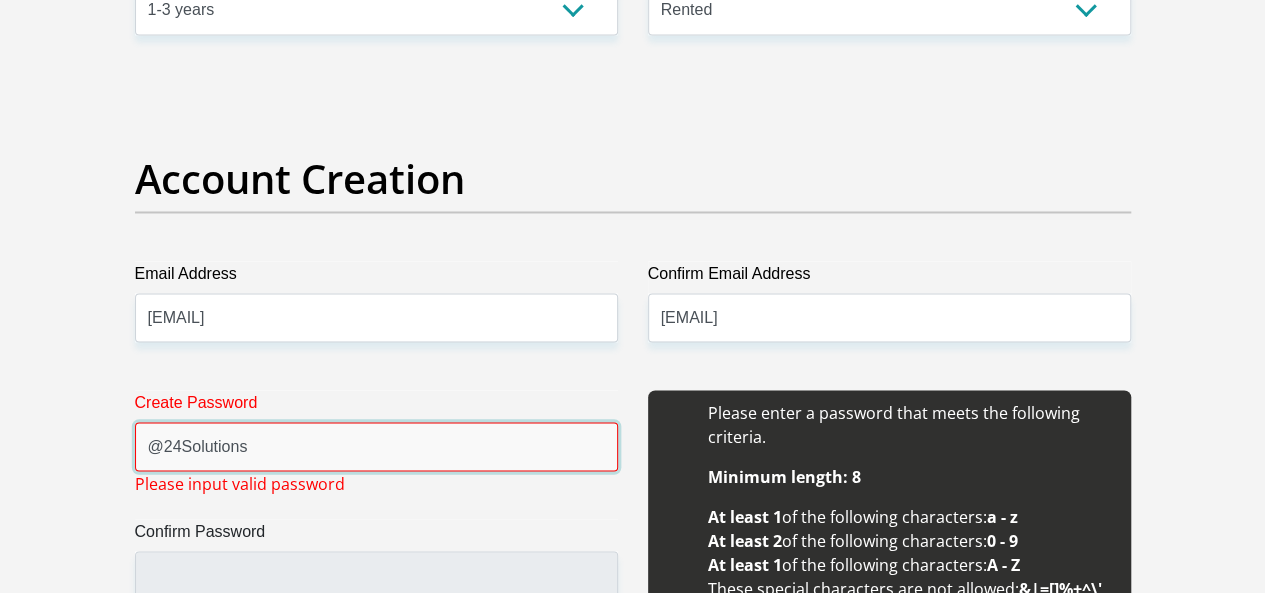 click on "@24Solutions" at bounding box center (376, 446) 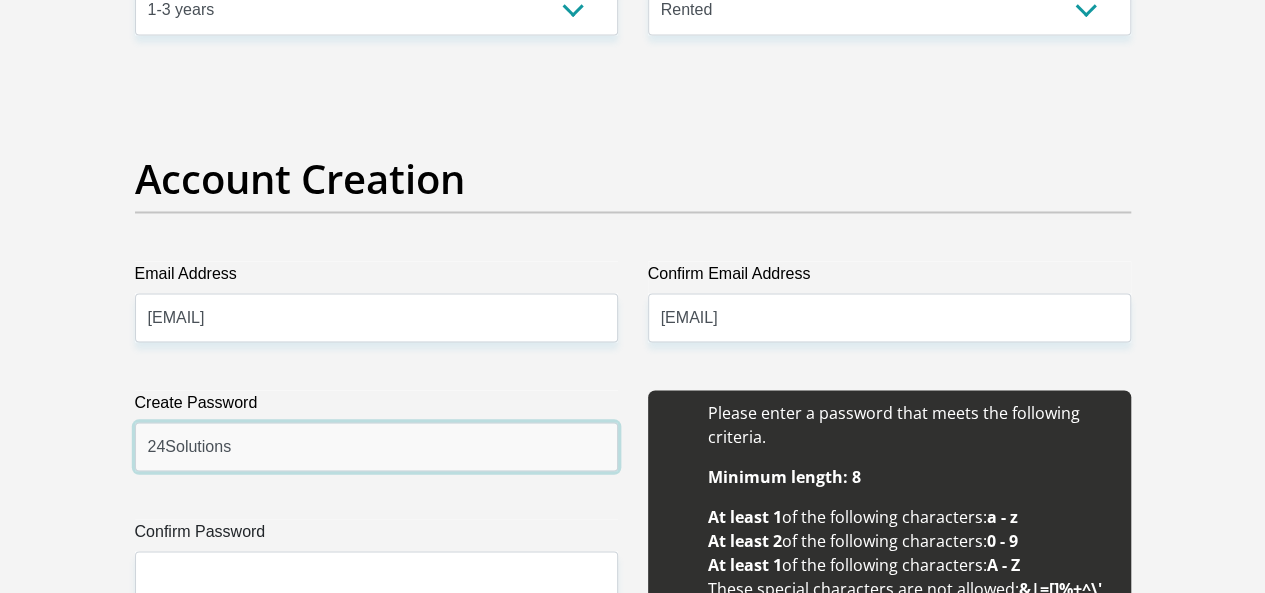 type on "24Solutions" 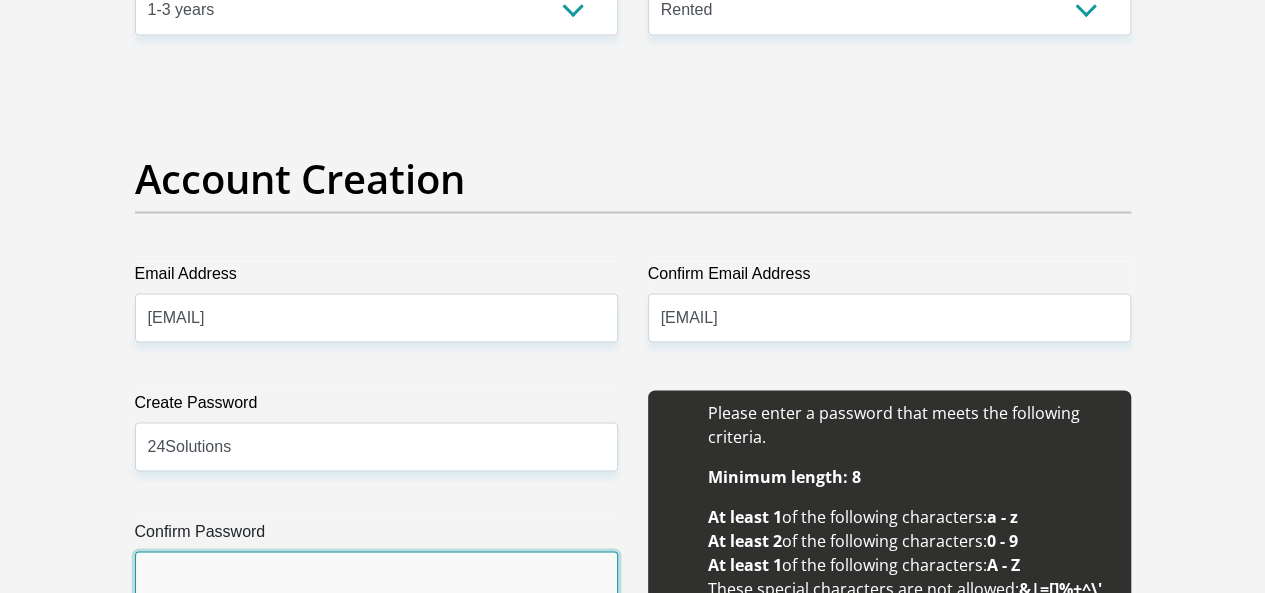 click on "Confirm Password" at bounding box center (376, 575) 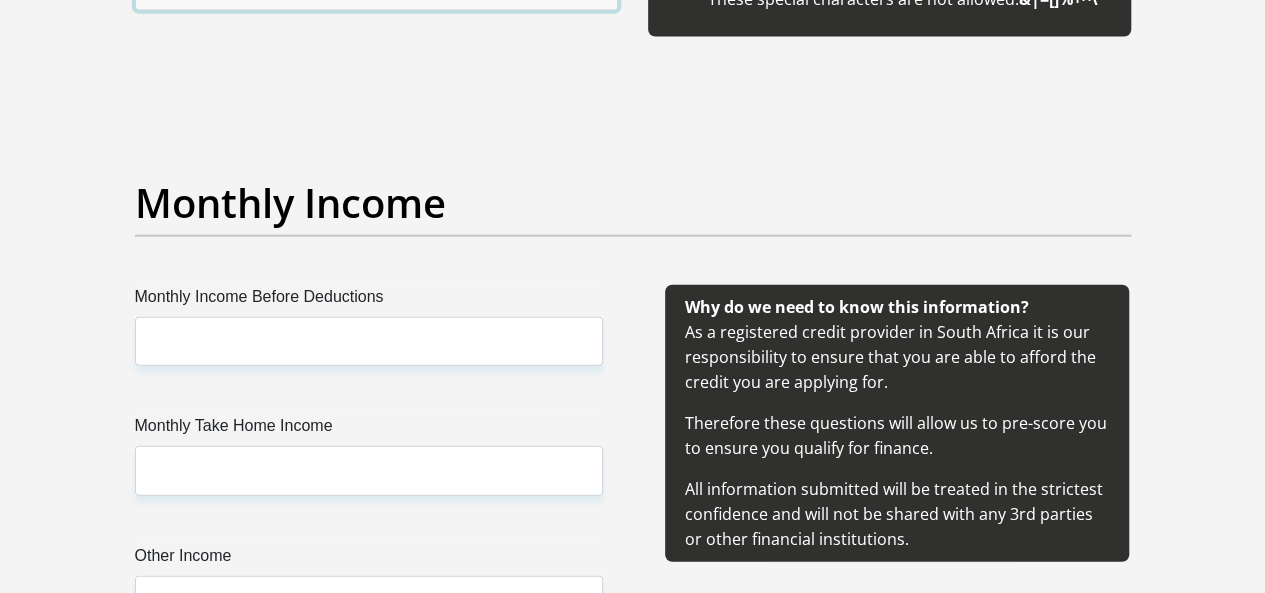 scroll, scrollTop: 2304, scrollLeft: 0, axis: vertical 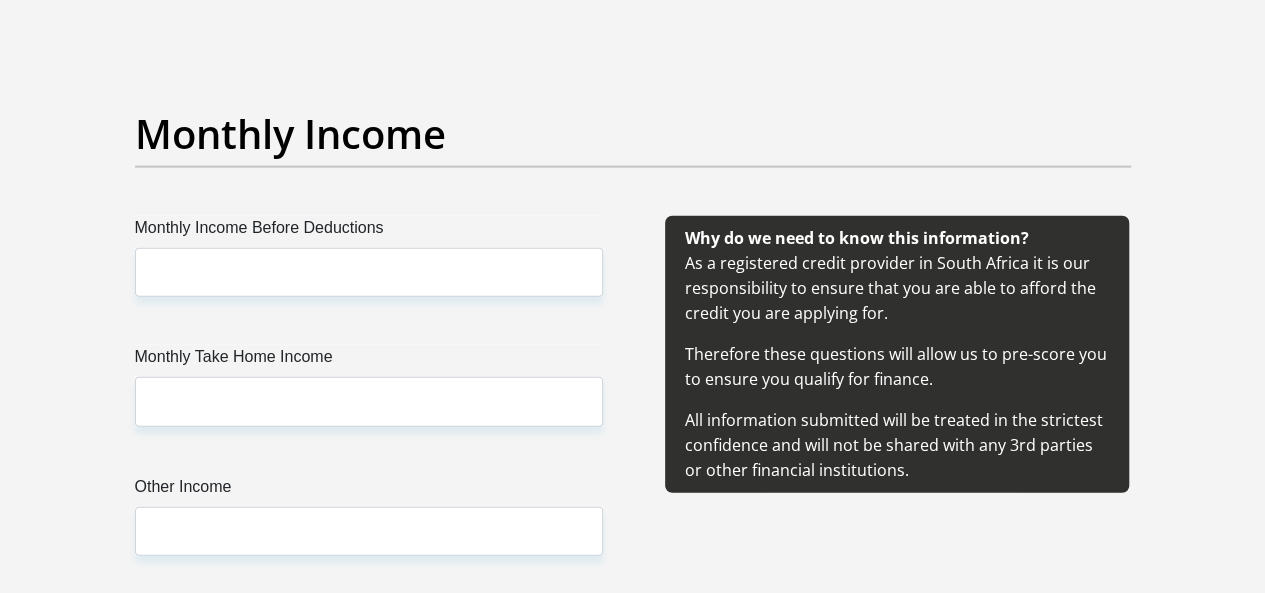 type on "24Solutions" 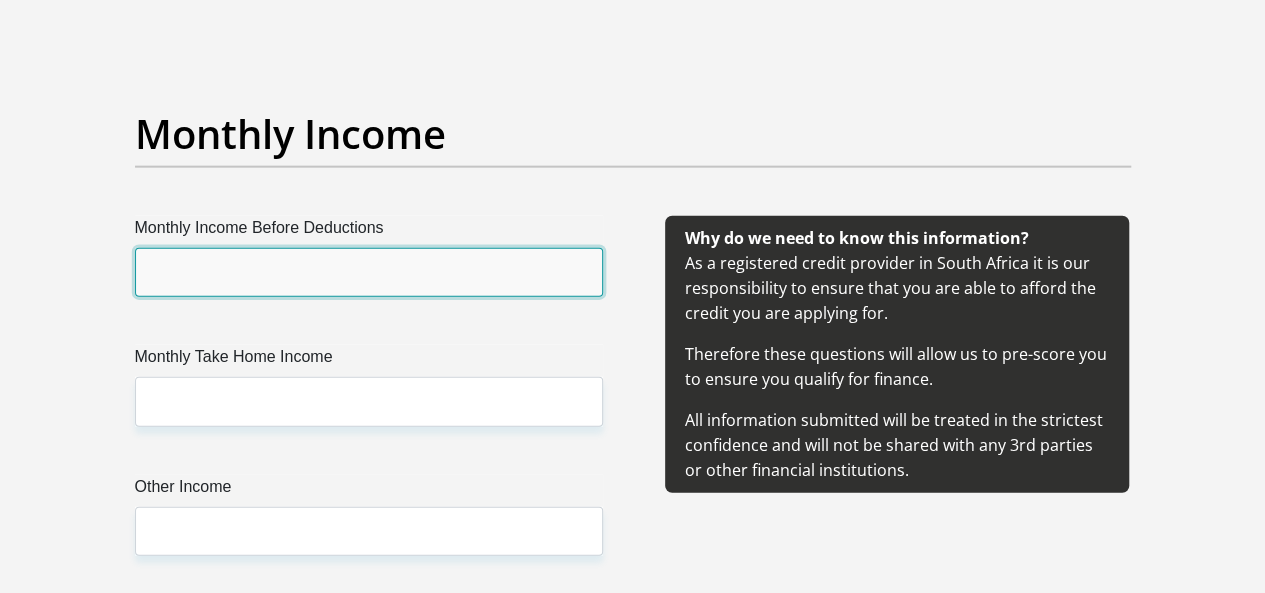 click on "Monthly Income Before Deductions" at bounding box center [369, 272] 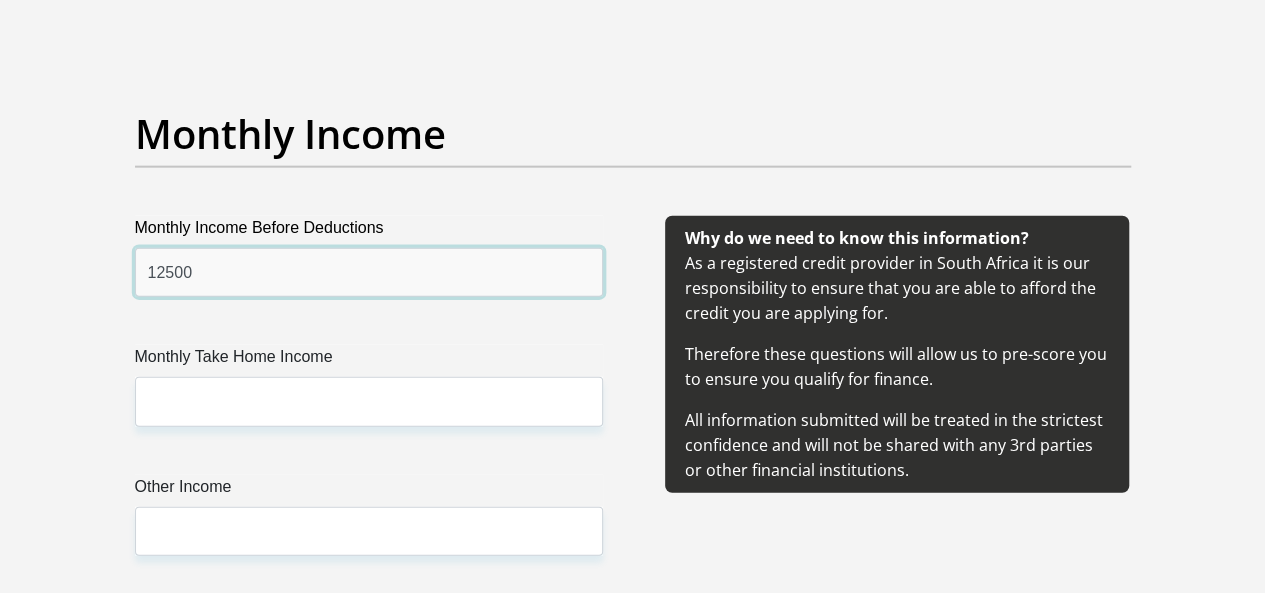 type on "12500" 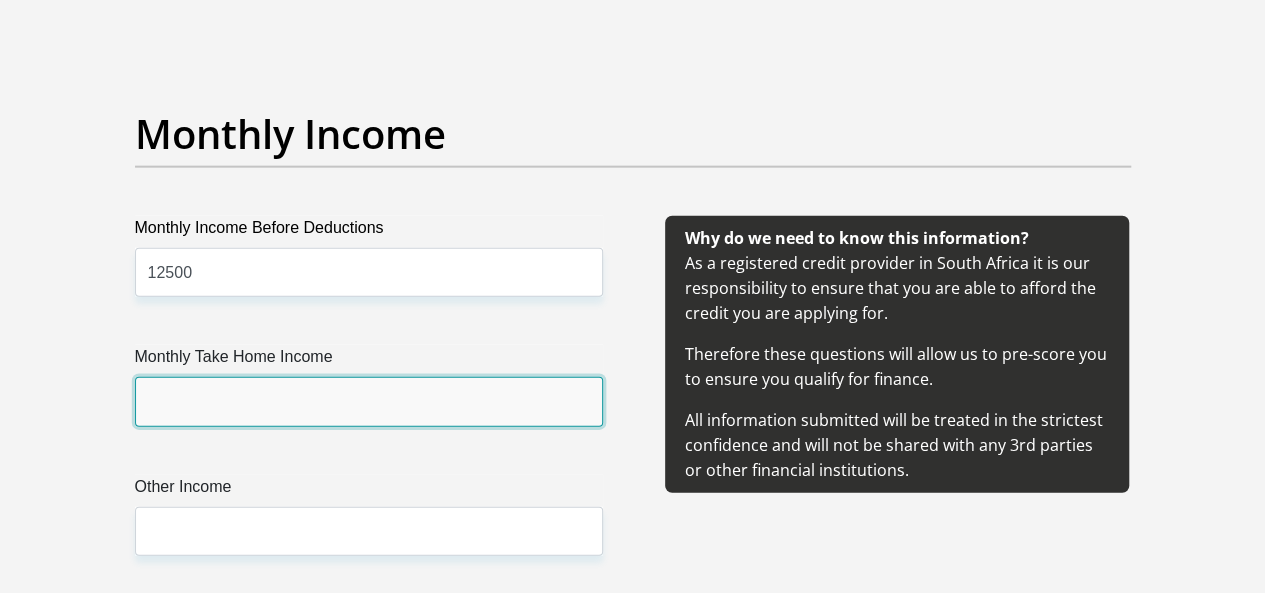 click on "Monthly Take Home Income" at bounding box center (369, 401) 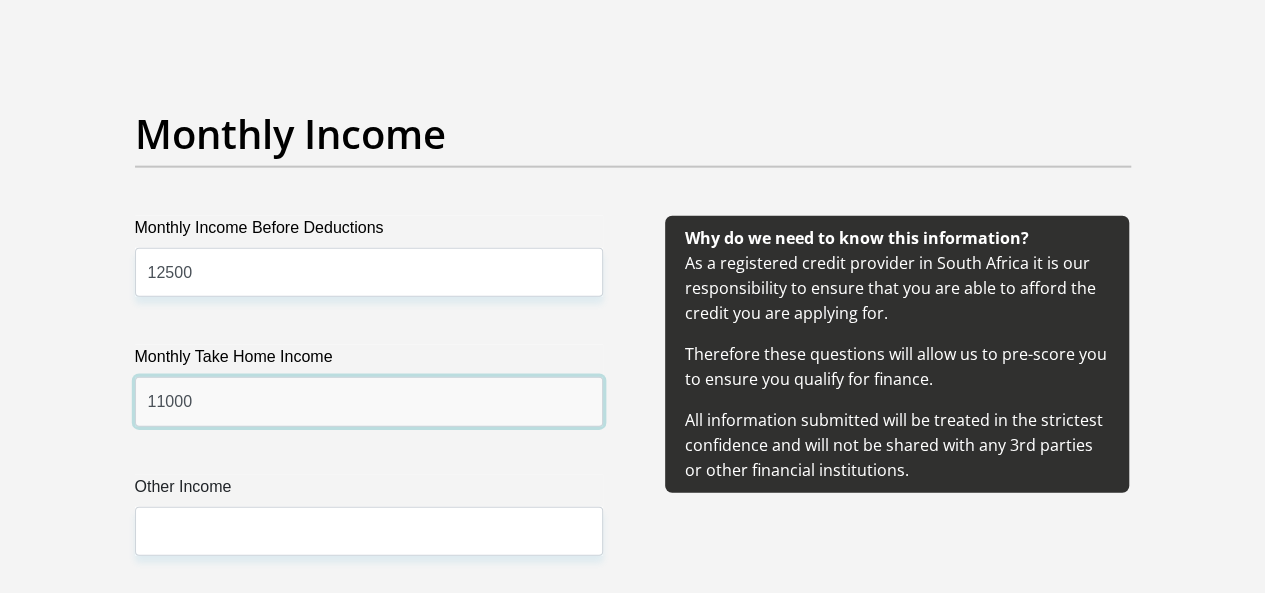 type on "11000" 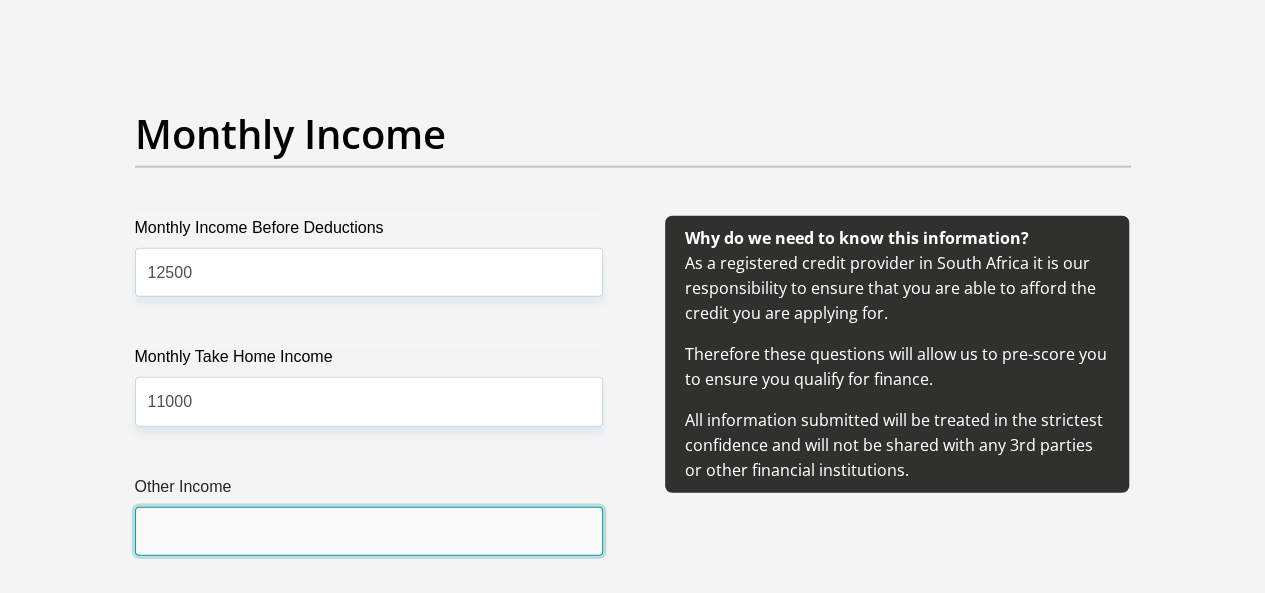 click on "Other Income" at bounding box center [369, 531] 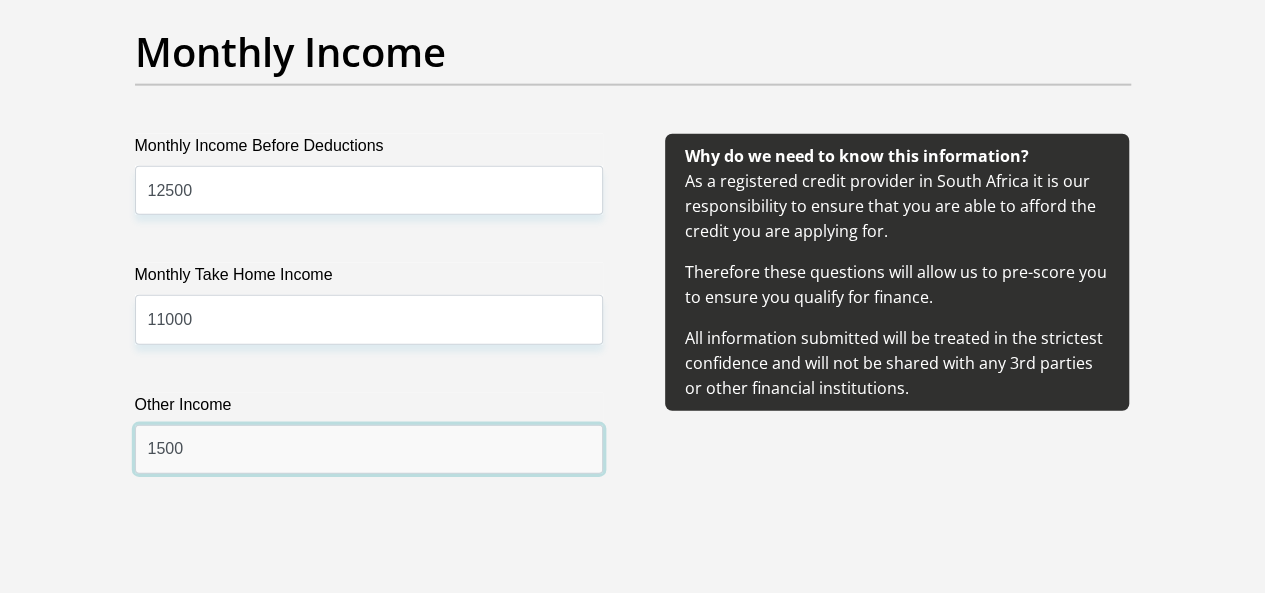 scroll, scrollTop: 2480, scrollLeft: 0, axis: vertical 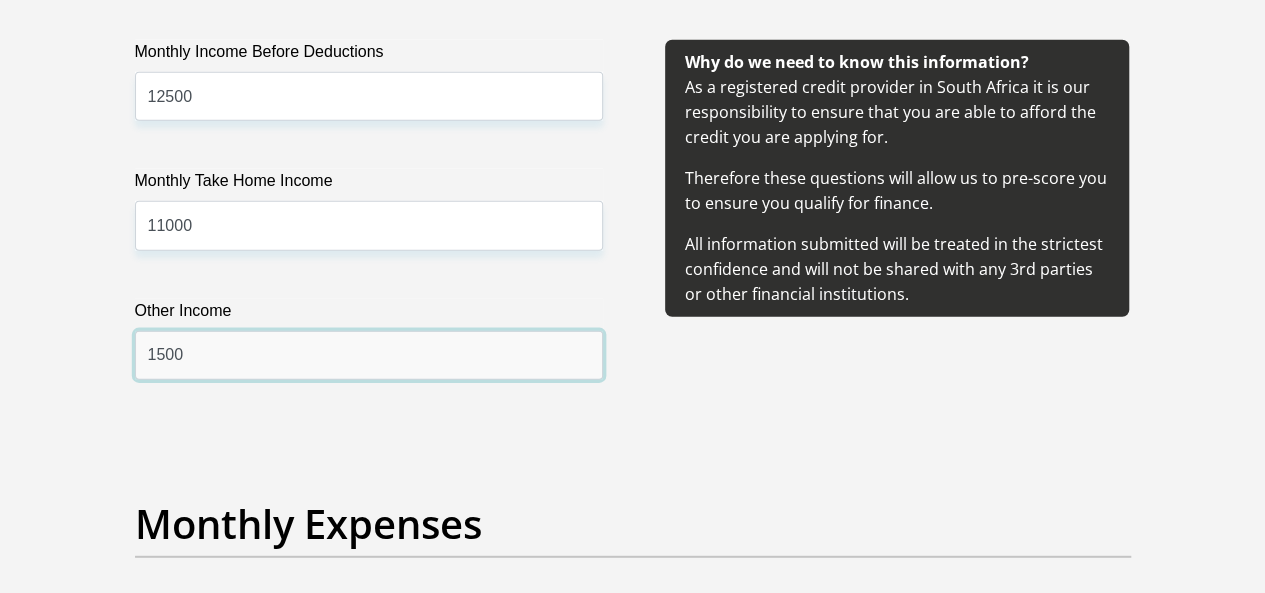 click on "1500" at bounding box center [369, 355] 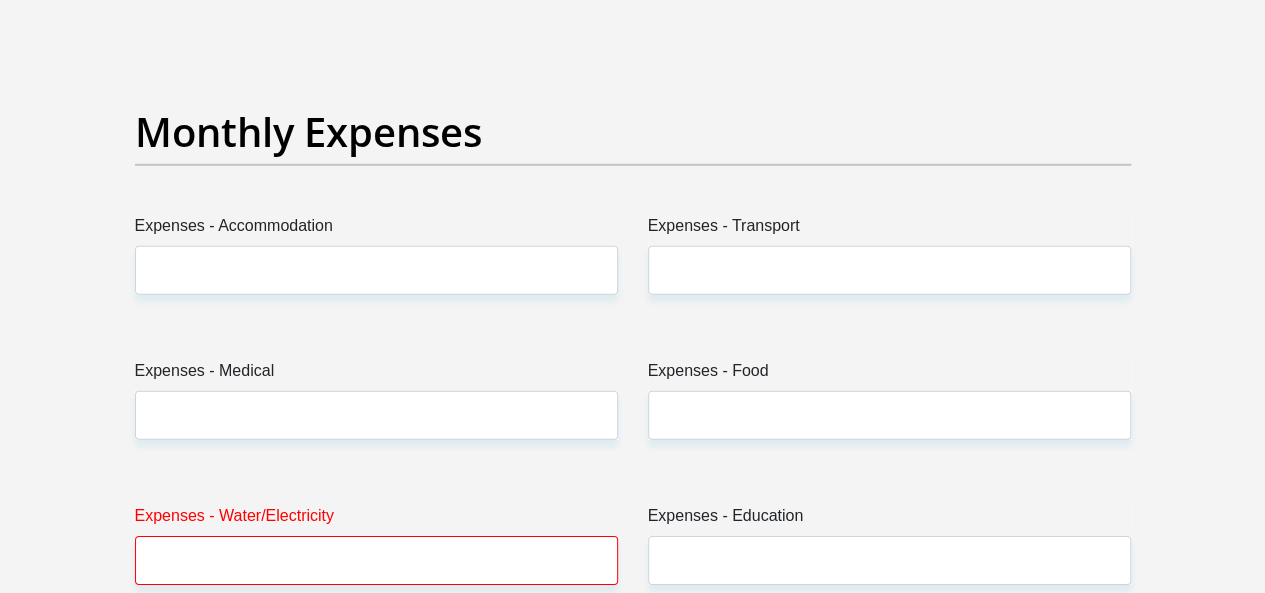 scroll, scrollTop: 2880, scrollLeft: 0, axis: vertical 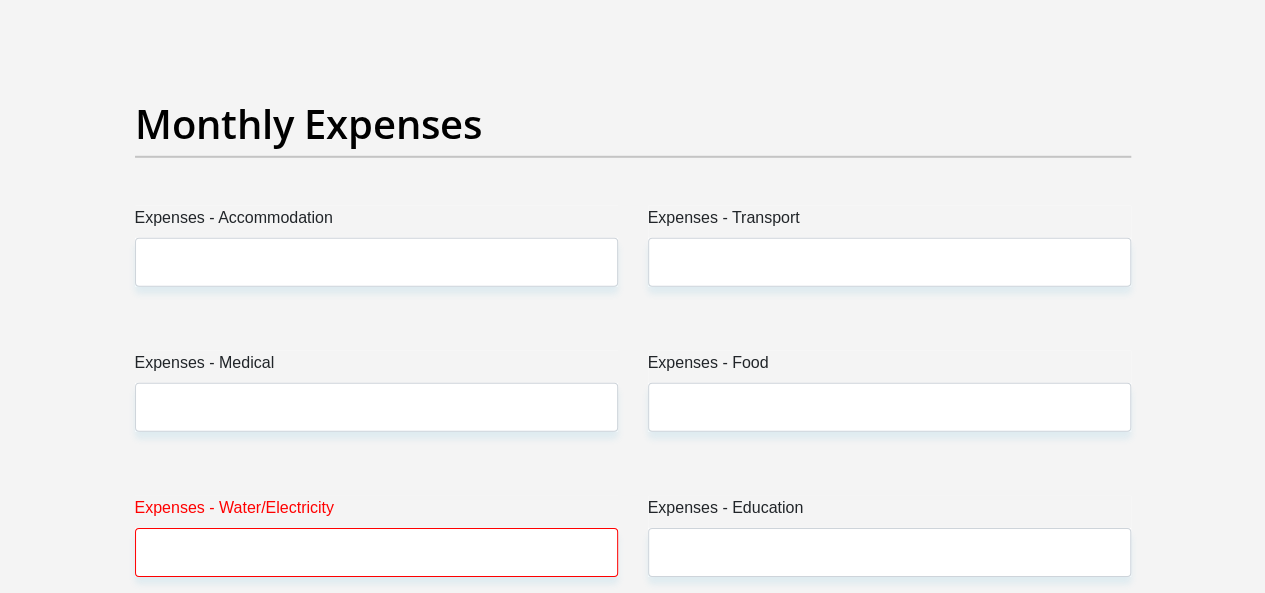 type on "1000" 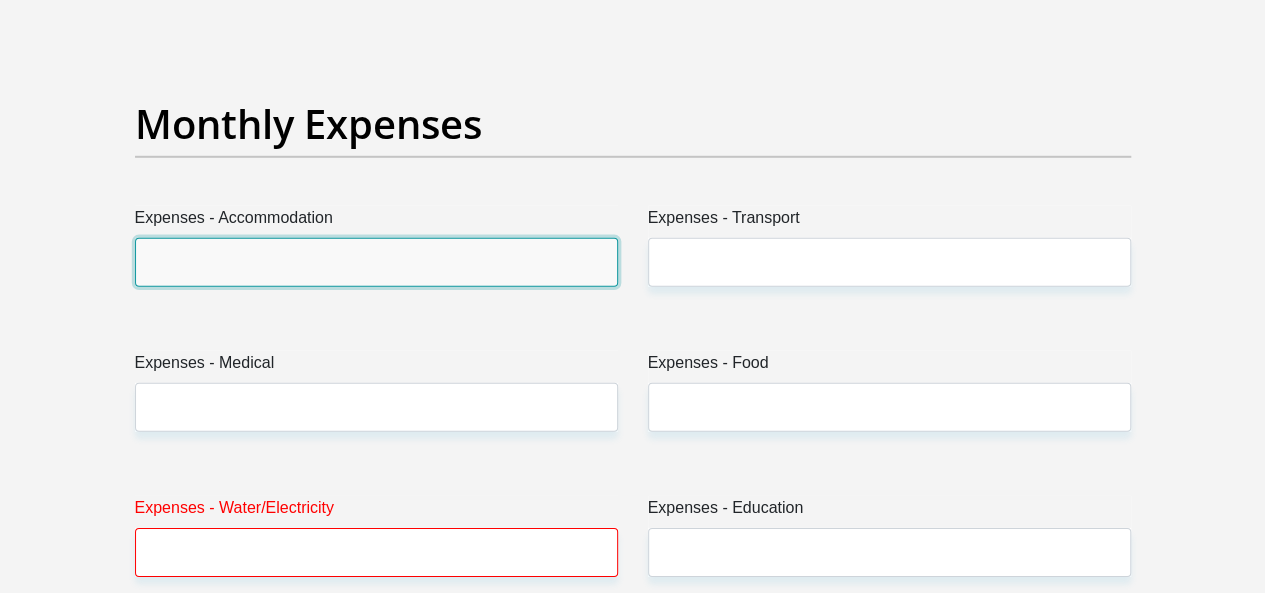click on "Expenses - Accommodation" at bounding box center [376, 262] 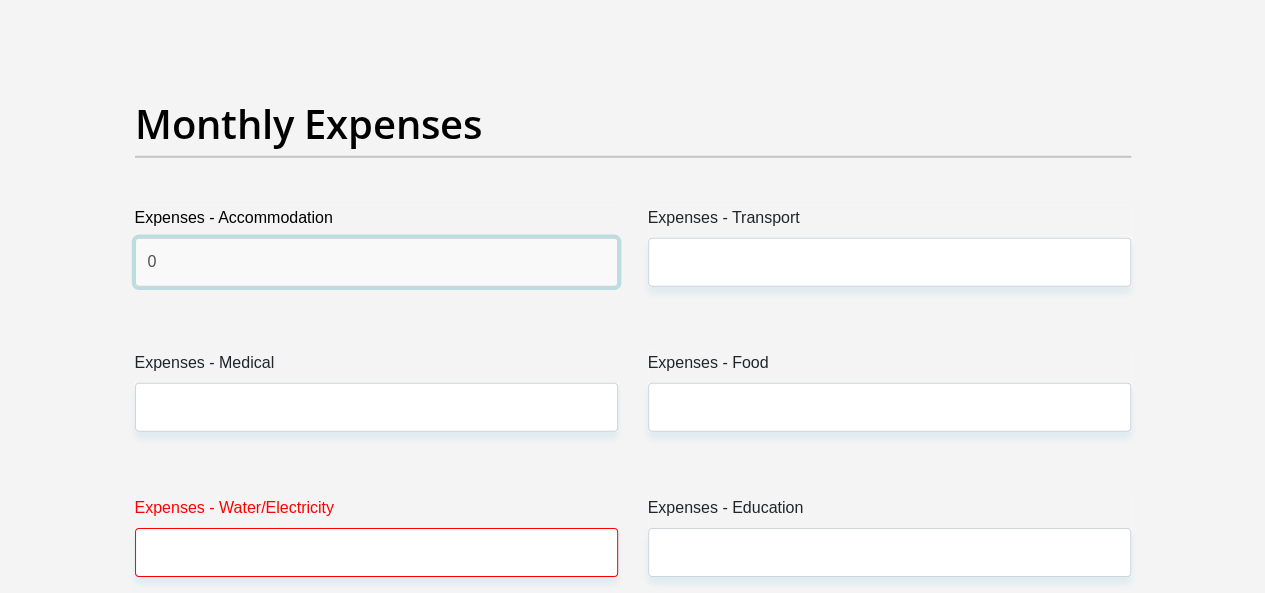 type on "0" 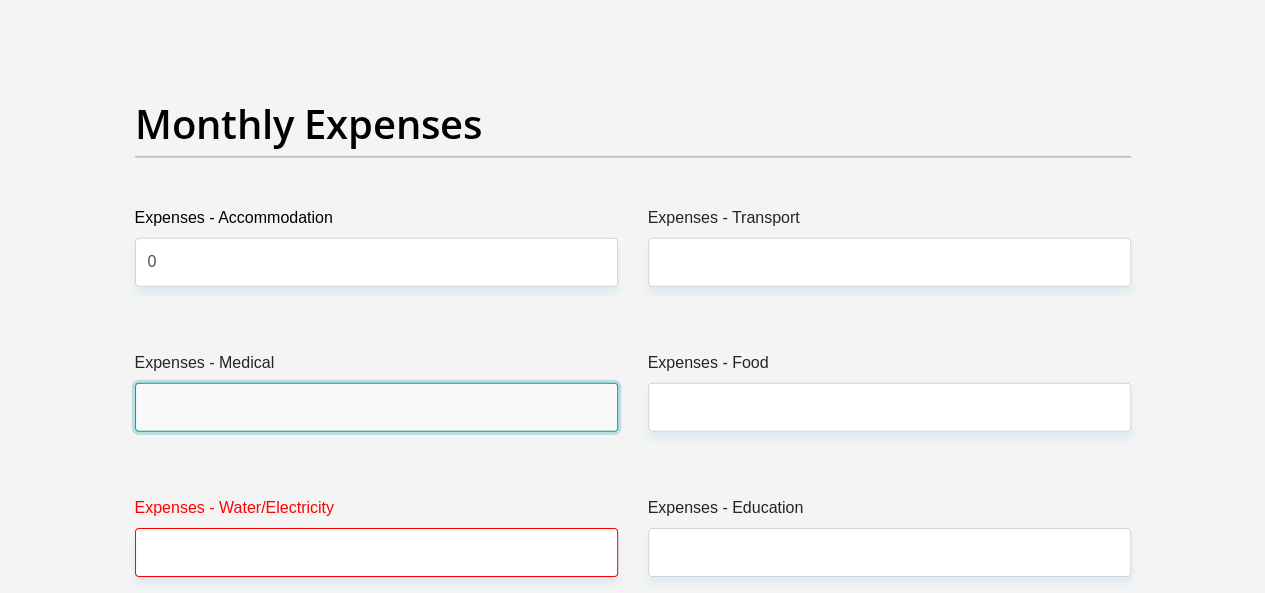 click on "Expenses - Medical" at bounding box center [376, 407] 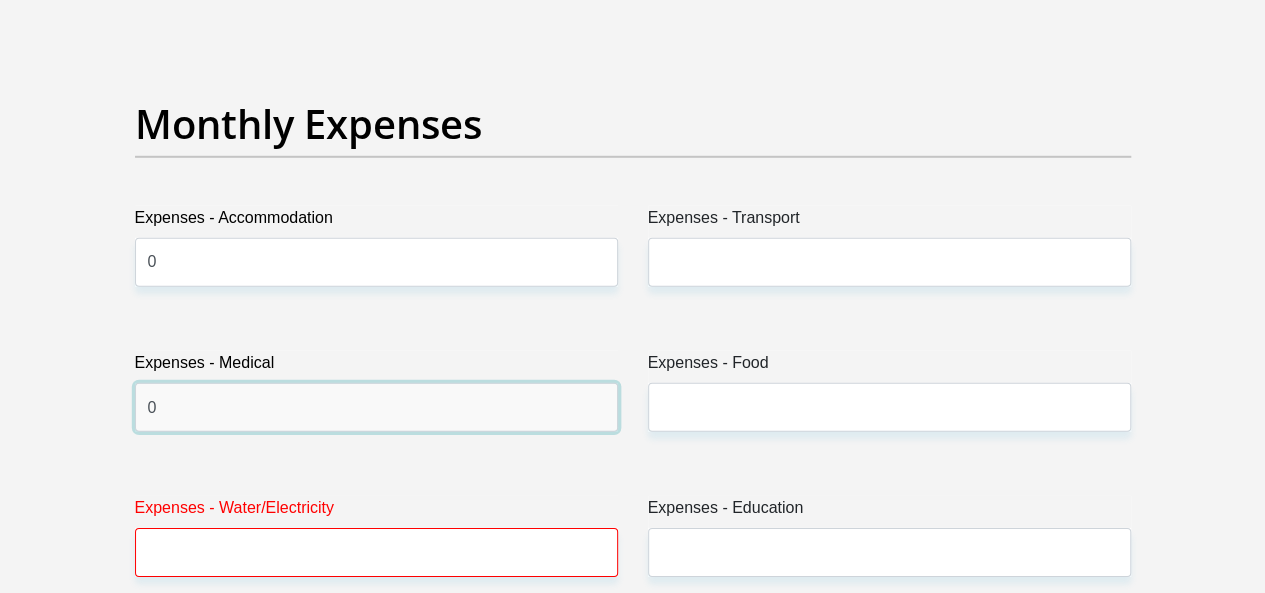 type on "0" 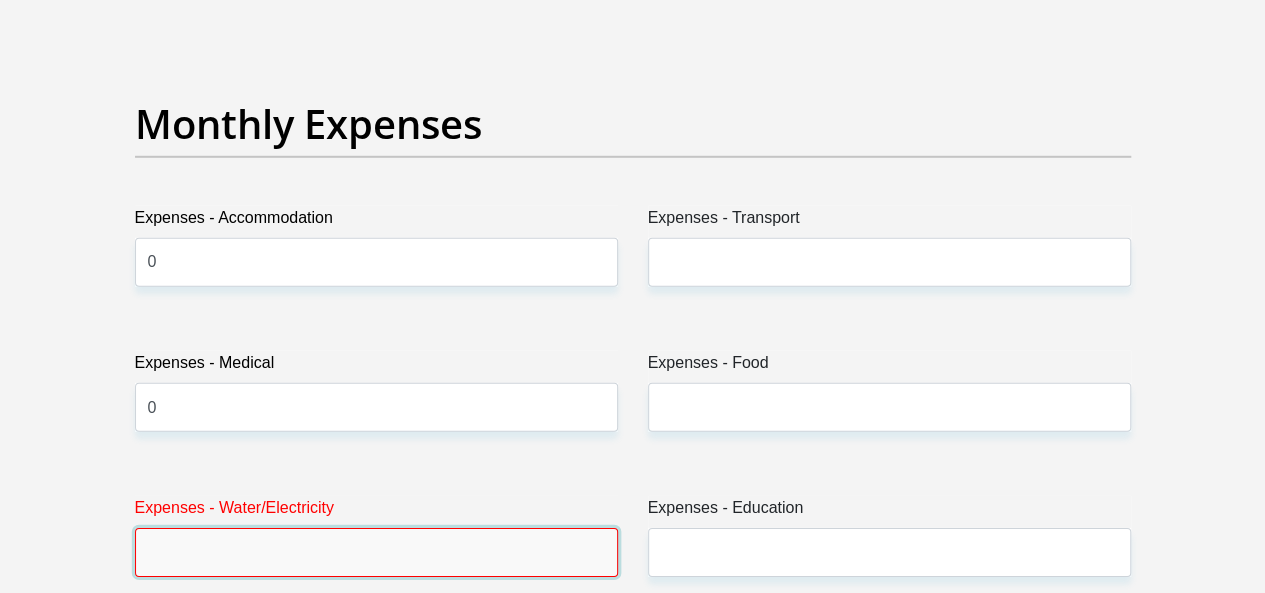 click on "Expenses - Water/Electricity" at bounding box center [376, 552] 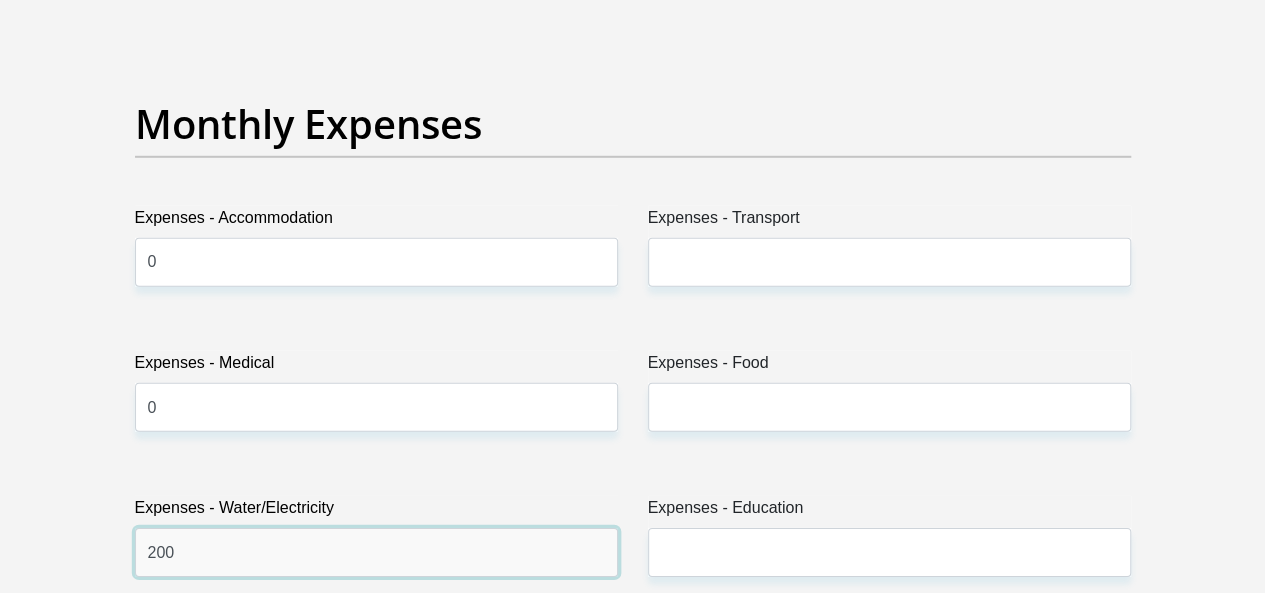type on "200" 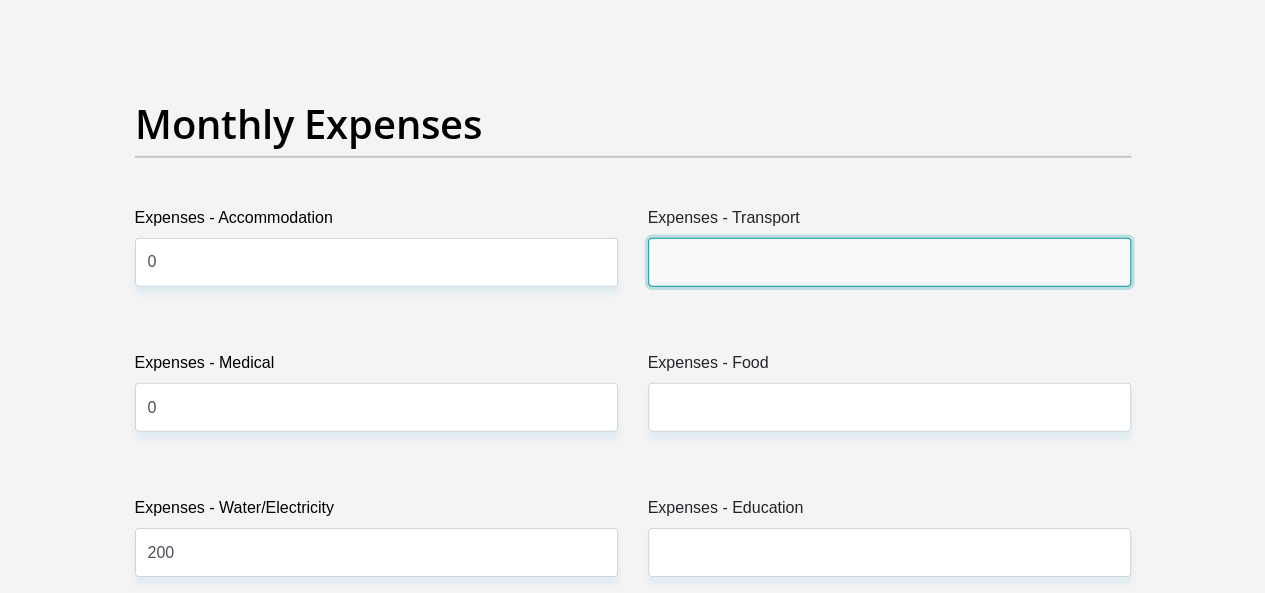 click on "Expenses - Transport" at bounding box center [889, 262] 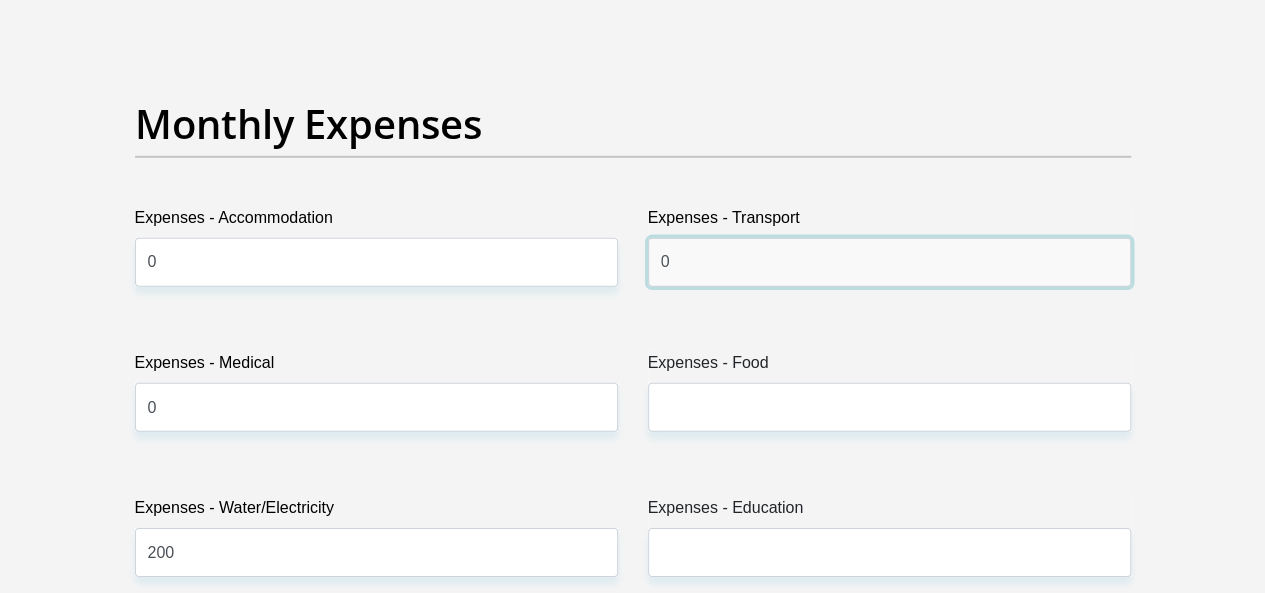 type on "0" 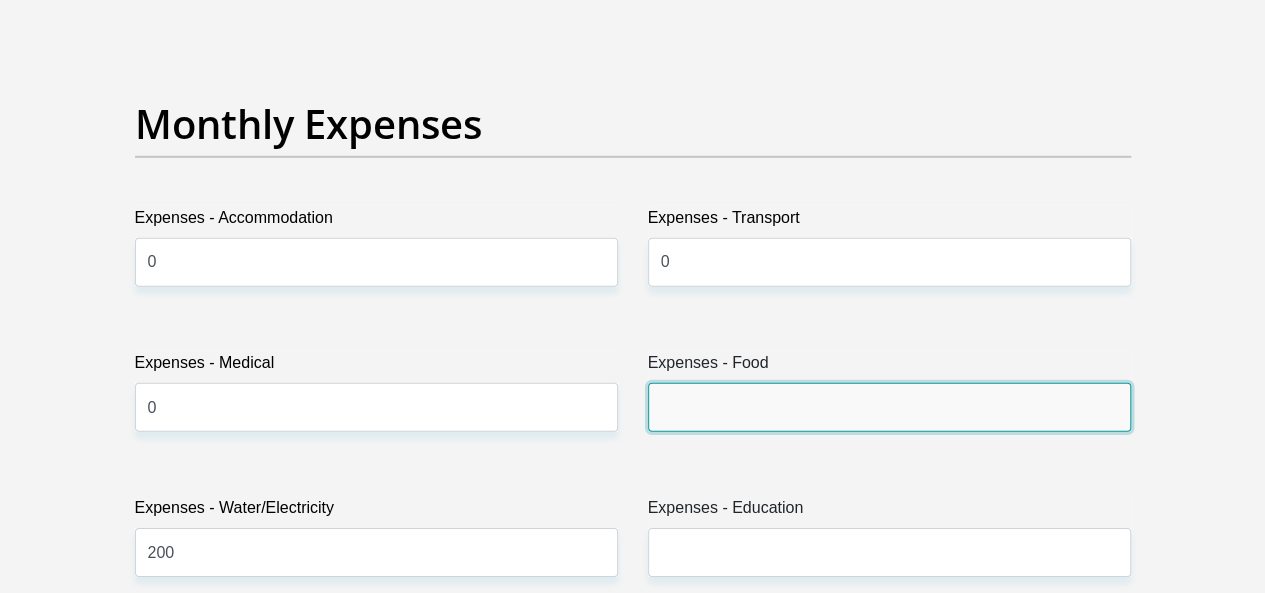 click on "Expenses - Food" at bounding box center [889, 407] 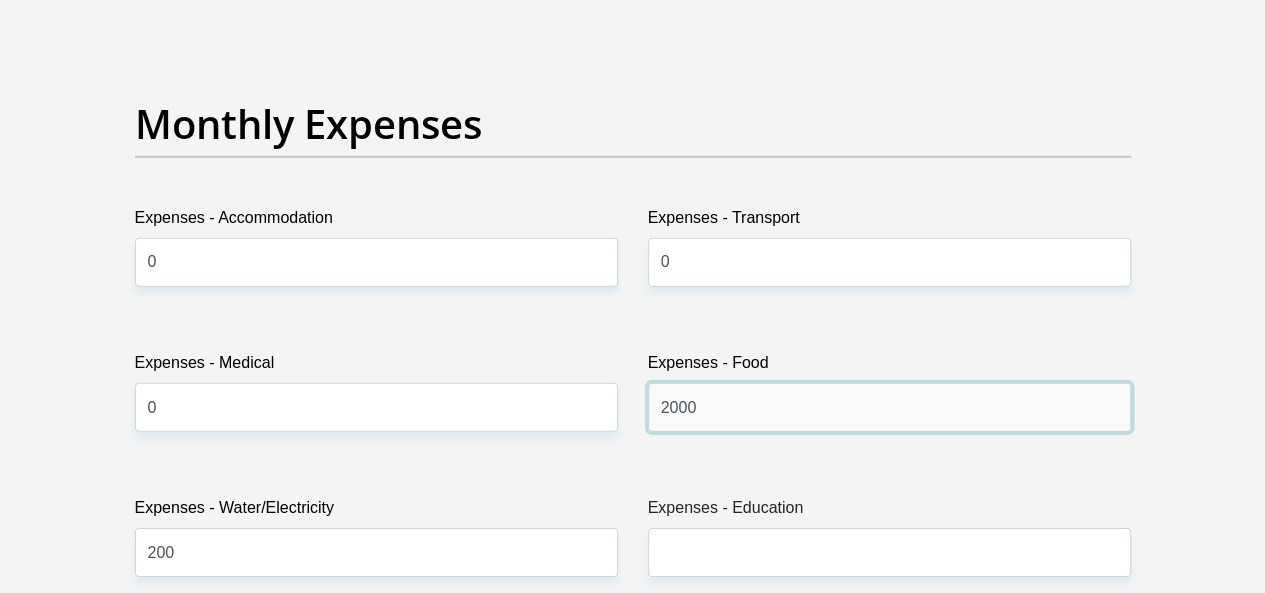 type on "2000" 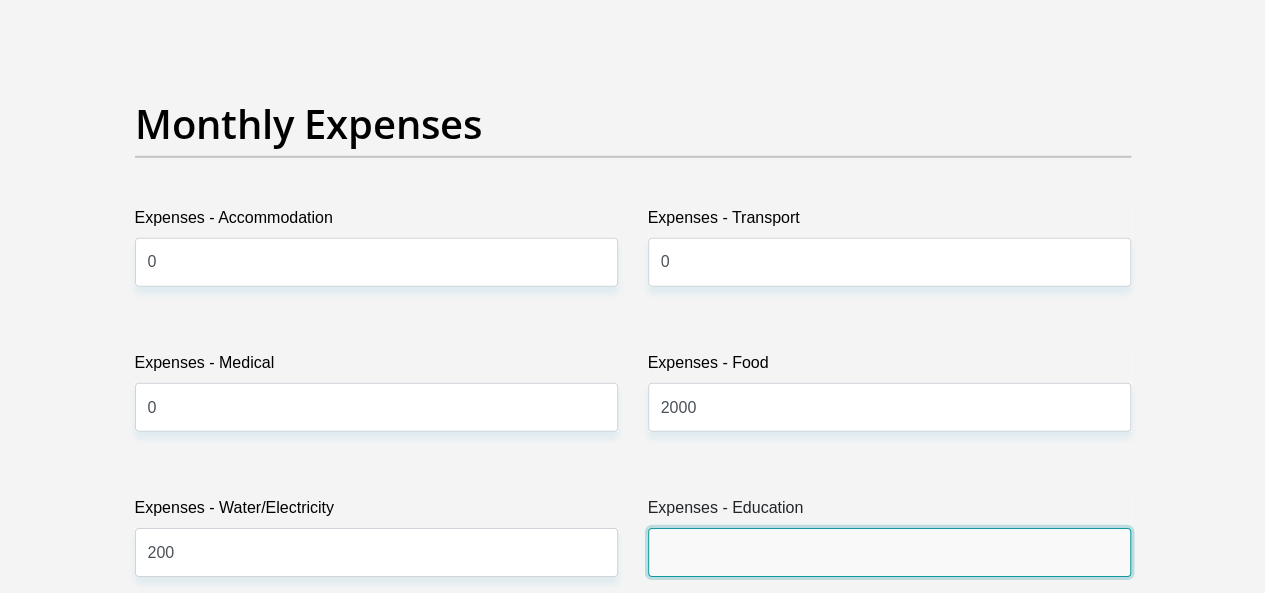 click on "Expenses - Education" at bounding box center [889, 552] 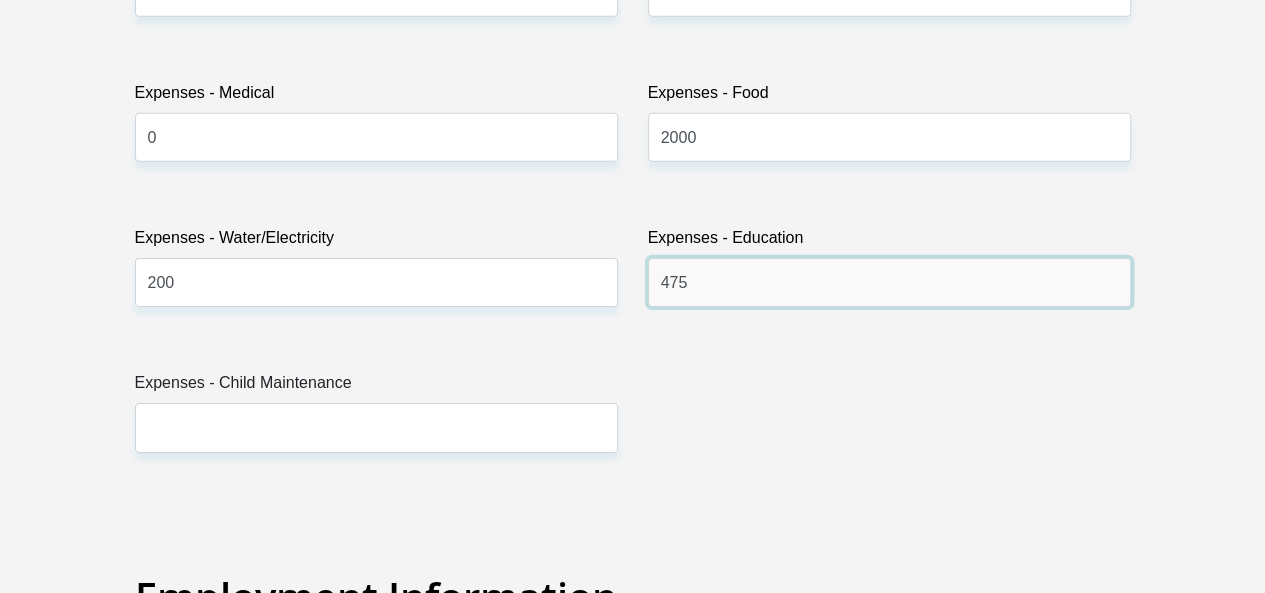 scroll, scrollTop: 3159, scrollLeft: 0, axis: vertical 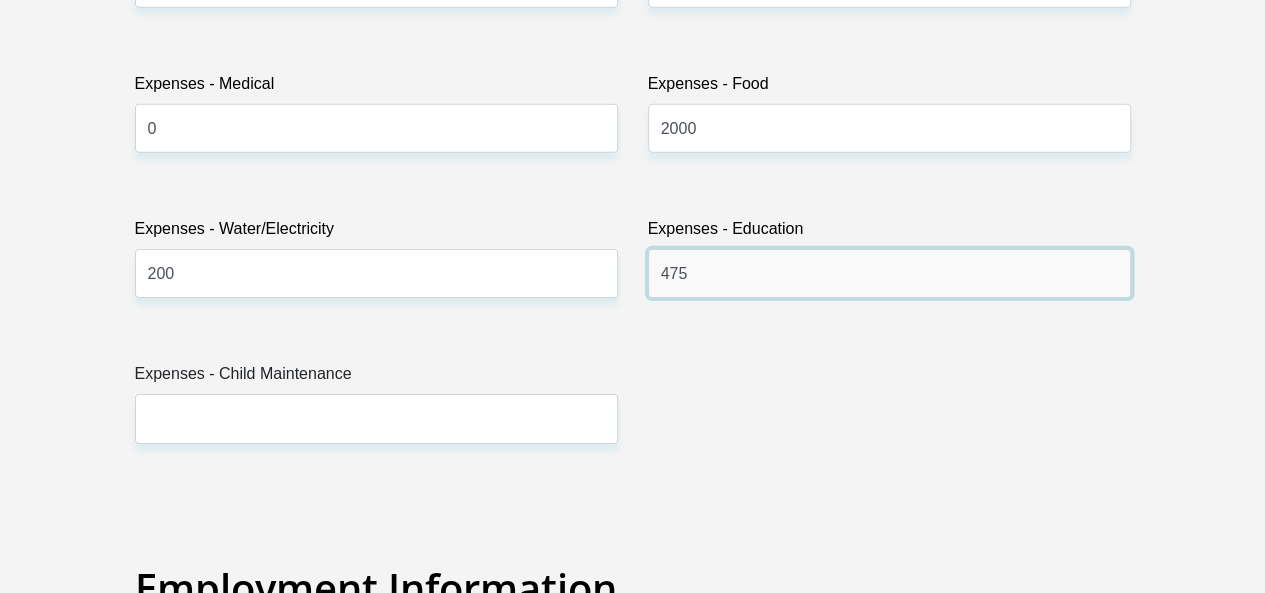 type on "475" 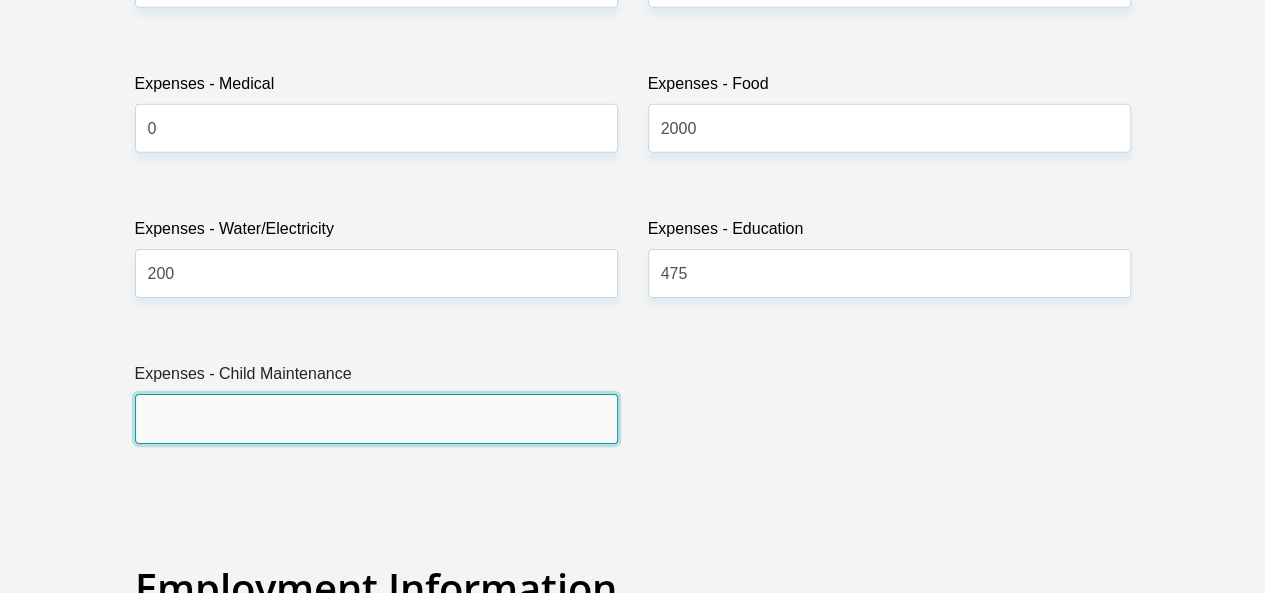 click on "Expenses - Child Maintenance" at bounding box center (376, 418) 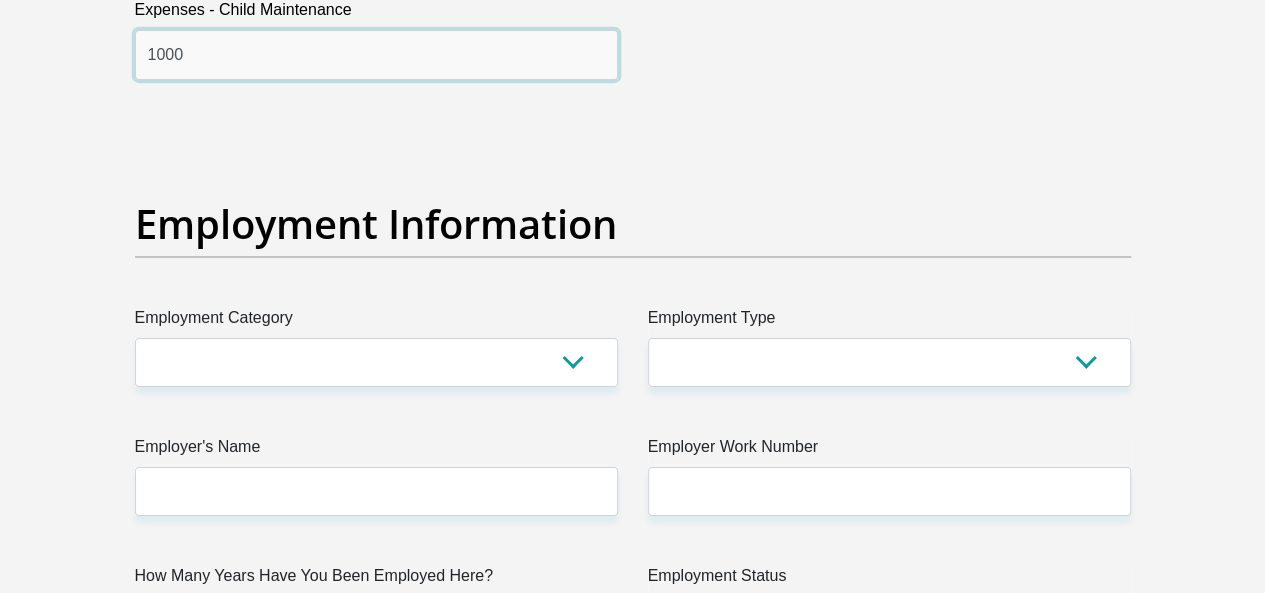 scroll, scrollTop: 3583, scrollLeft: 0, axis: vertical 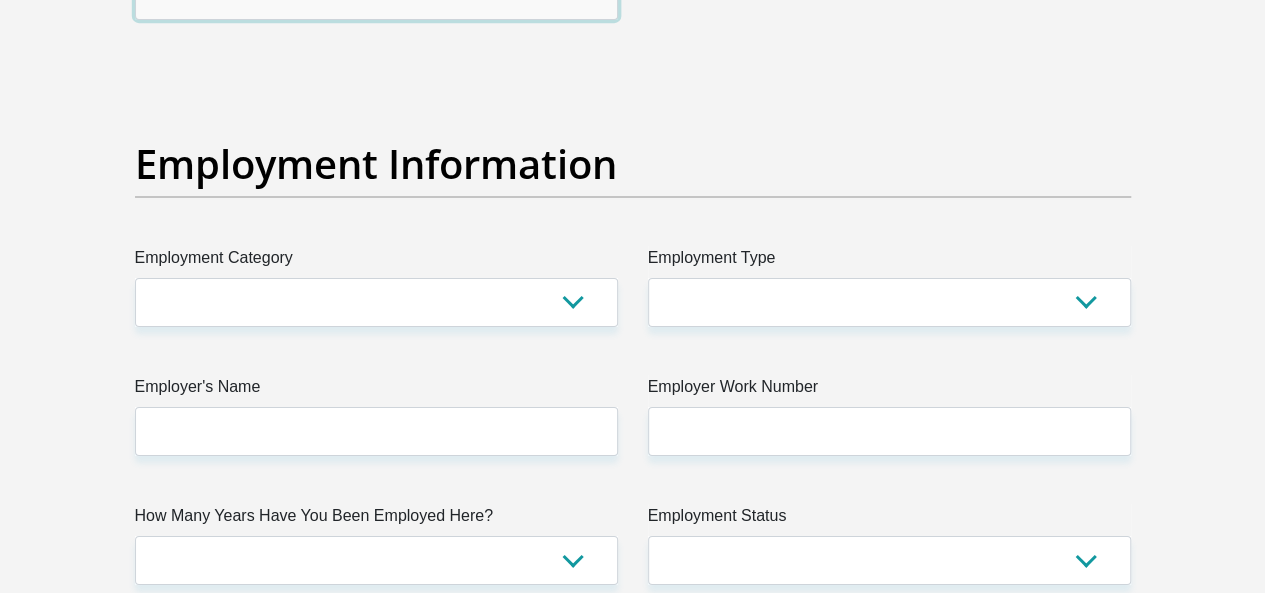 type on "1000" 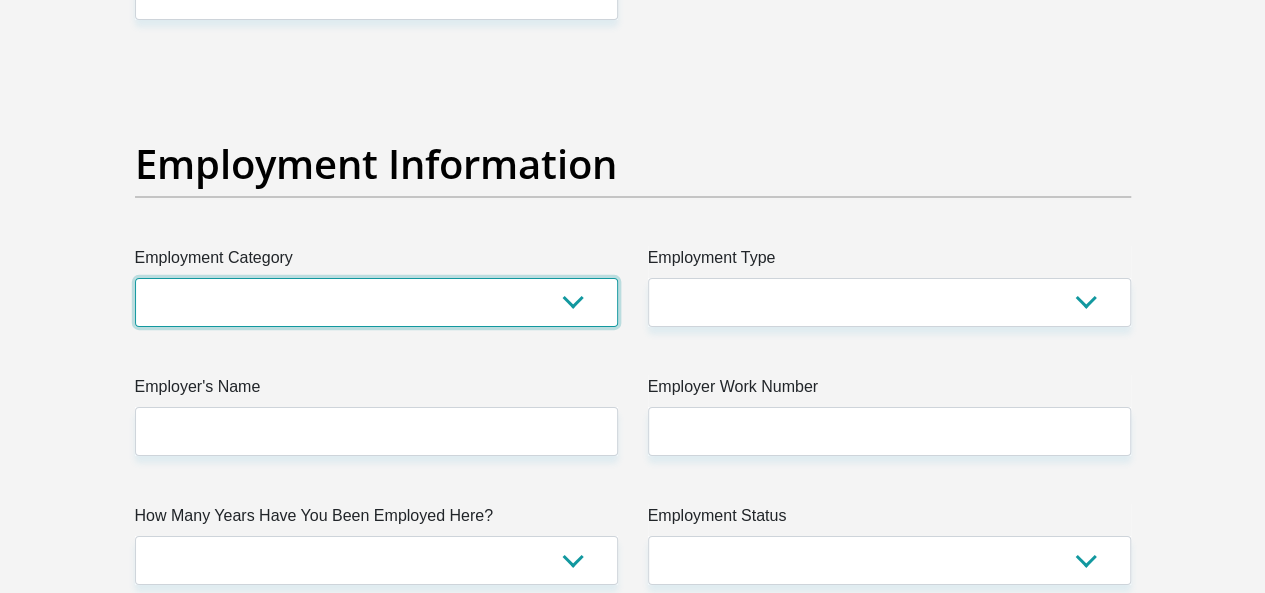 click on "AGRICULTURE
ALCOHOL & TOBACCO
CONSTRUCTION MATERIALS
METALLURGY
EQUIPMENT FOR RENEWABLE ENERGY
SPECIALIZED CONTRACTORS
CAR
GAMING (INCL. INTERNET
OTHER WHOLESALE
UNLICENSED PHARMACEUTICALS
CURRENCY EXCHANGE HOUSES
OTHER FINANCIAL INSTITUTIONS & INSURANCE
REAL ESTATE AGENTS
OIL & GAS
OTHER MATERIALS (E.G. IRON ORE)
PRECIOUS STONES & PRECIOUS METALS
POLITICAL ORGANIZATIONS
RELIGIOUS ORGANIZATIONS(NOT SECTS)
ACTI. HAVING BUSINESS DEAL WITH PUBLIC ADMINISTRATION
LAUNDROMATS" at bounding box center [376, 302] 